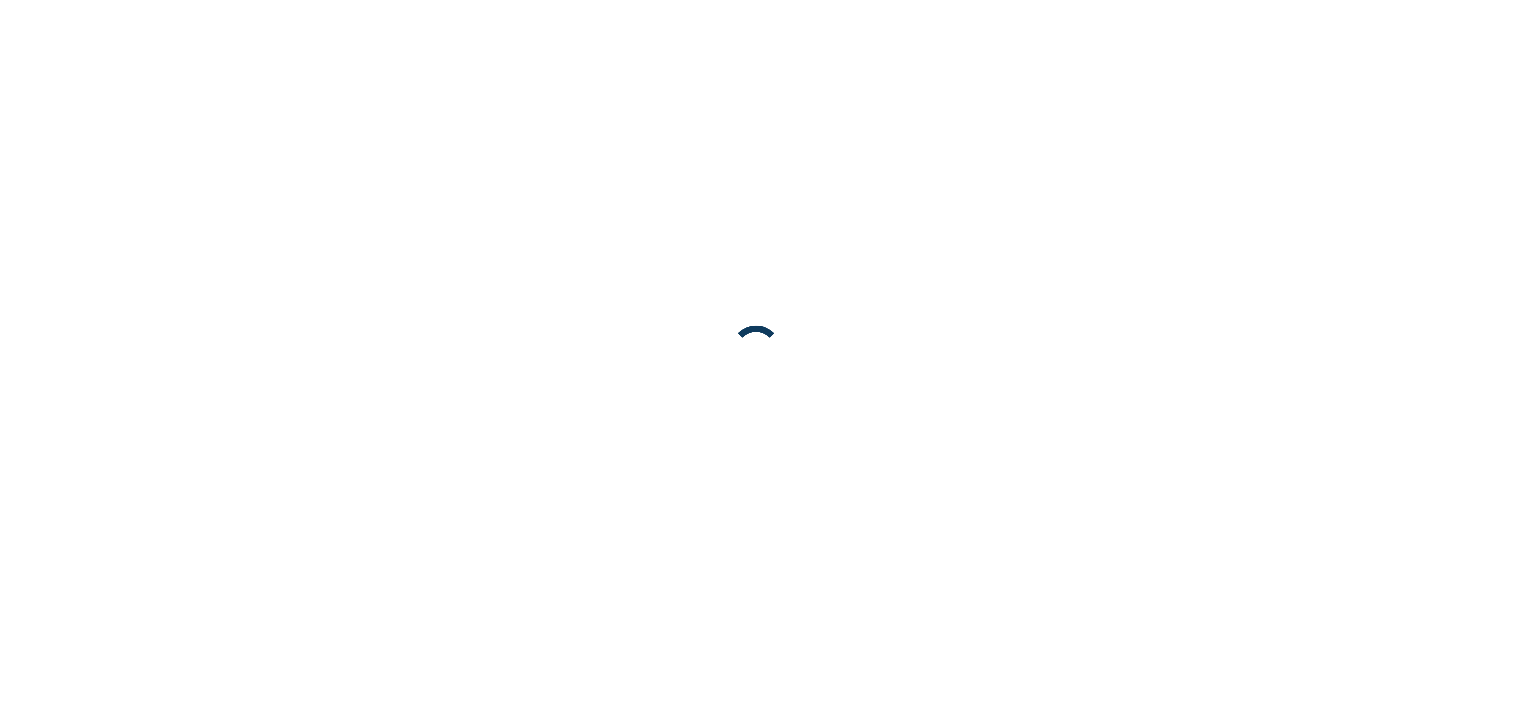 scroll, scrollTop: 0, scrollLeft: 0, axis: both 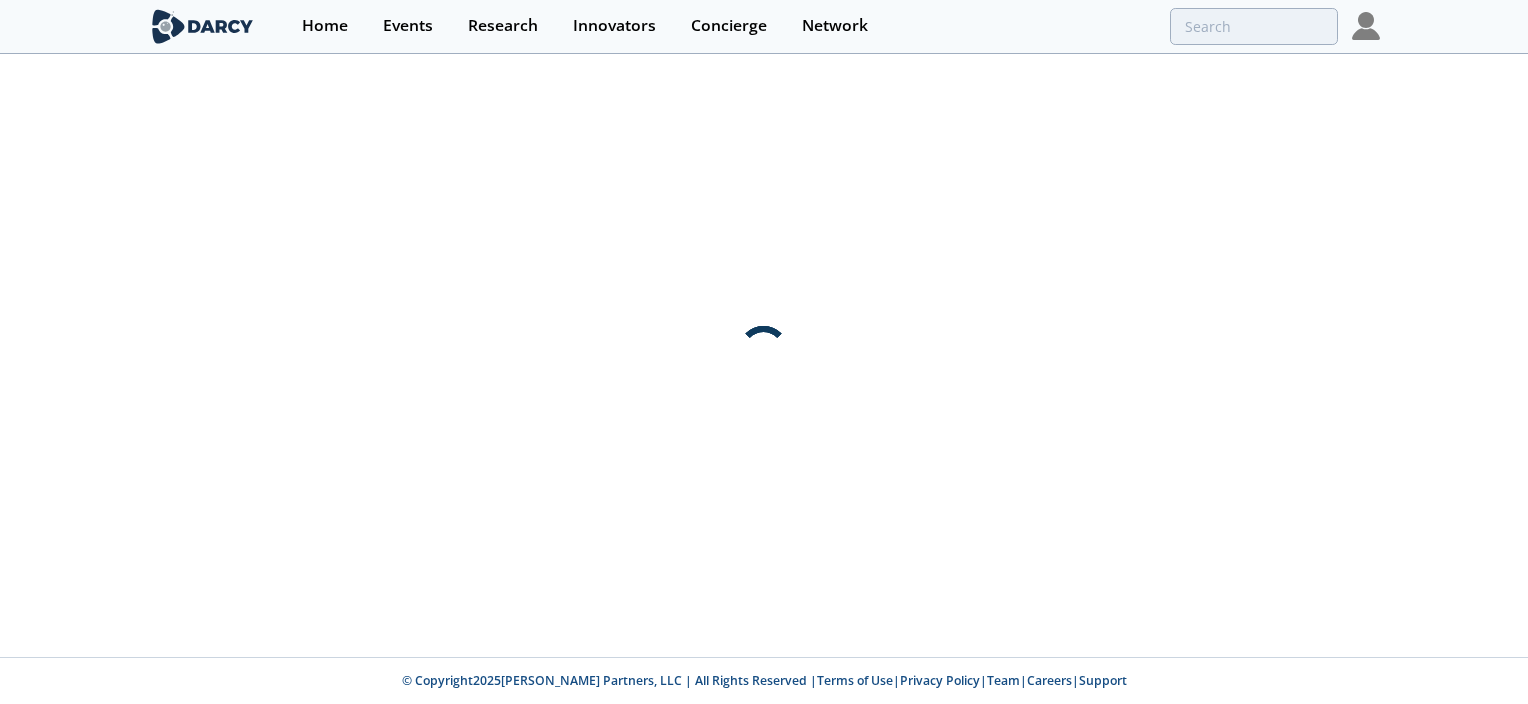 type on "Nitto" 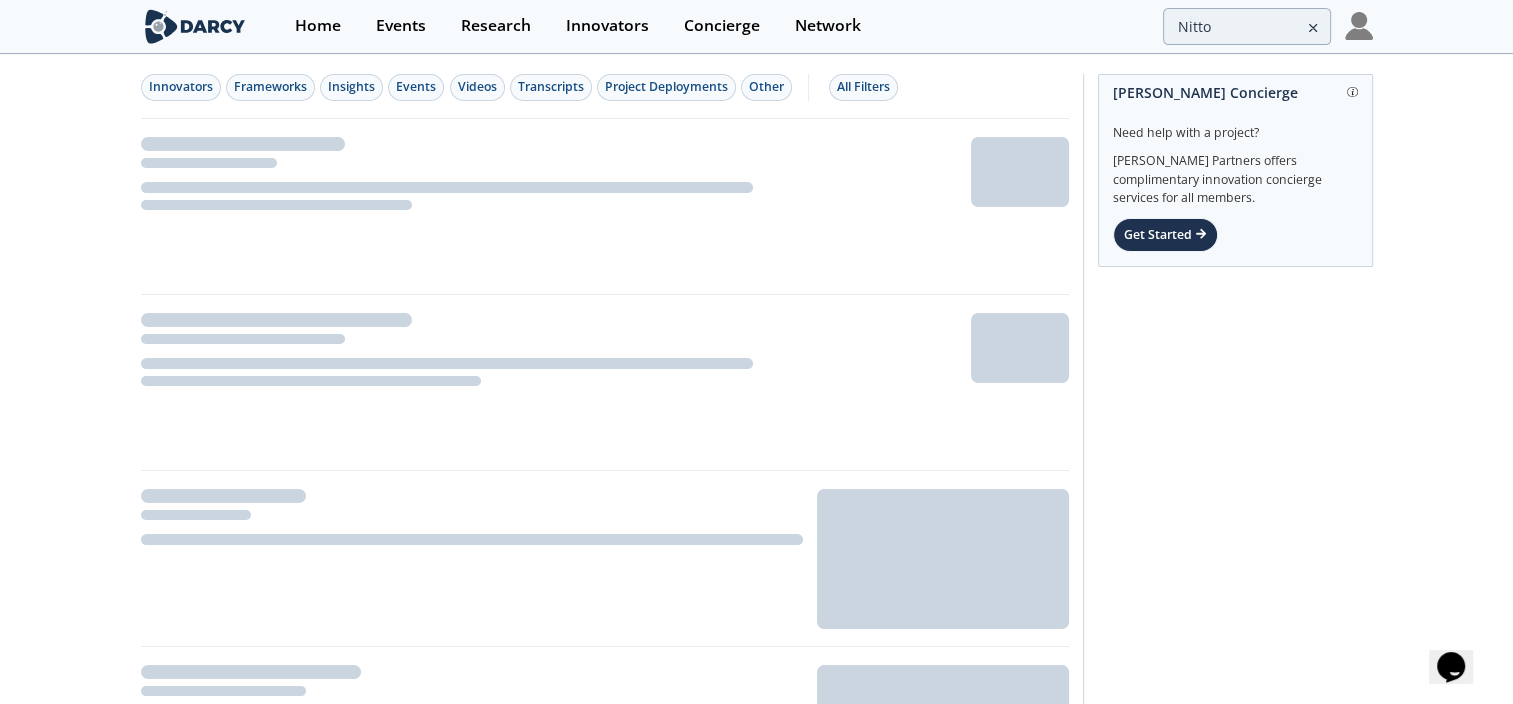 scroll, scrollTop: 0, scrollLeft: 0, axis: both 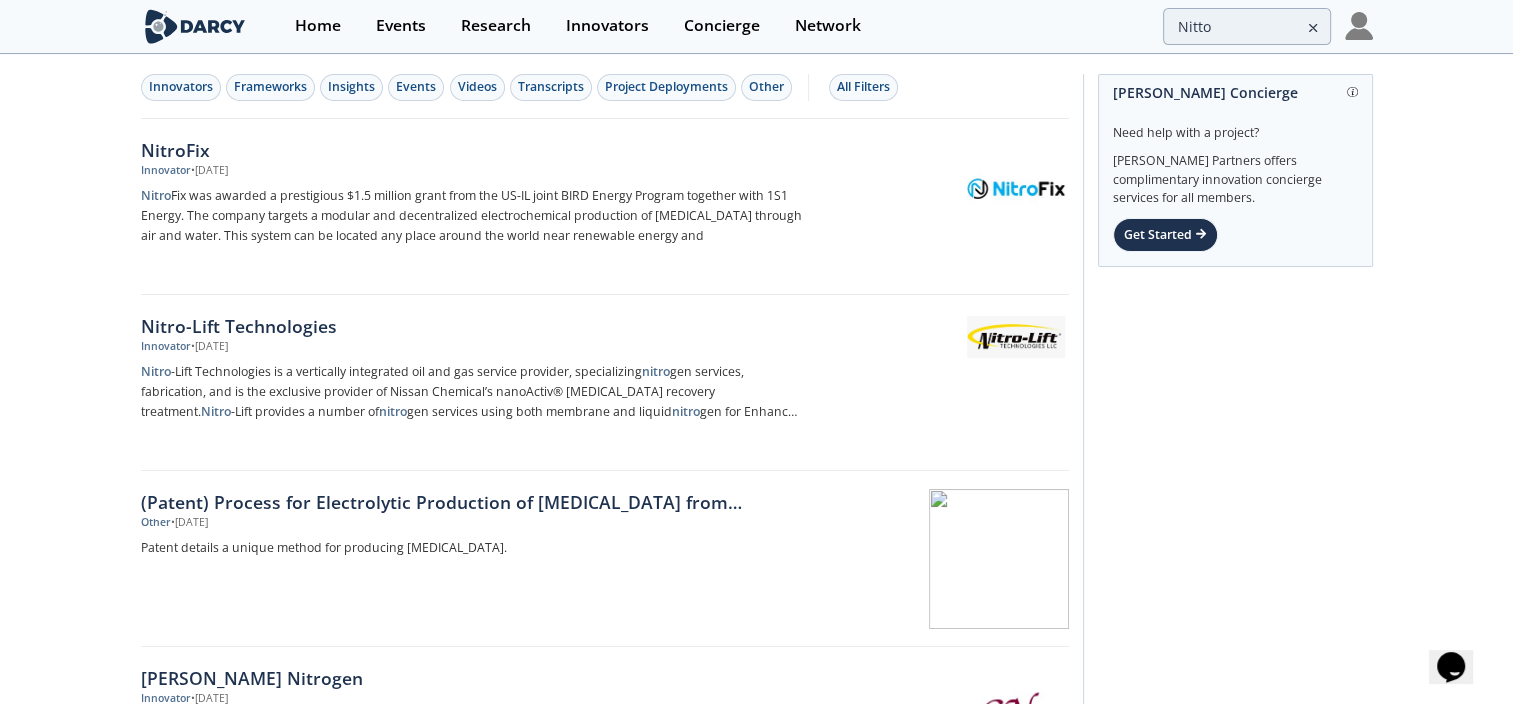 click 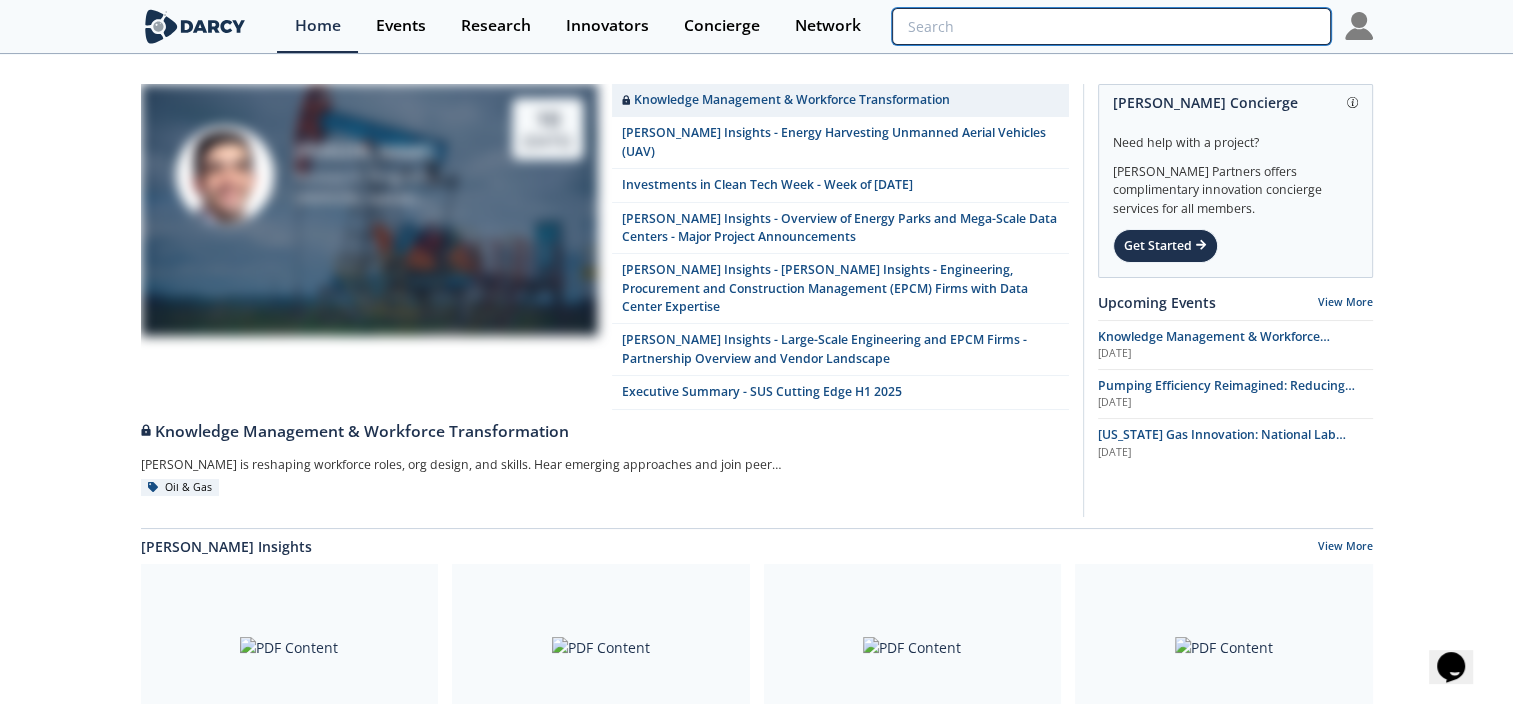 click at bounding box center [1111, 26] 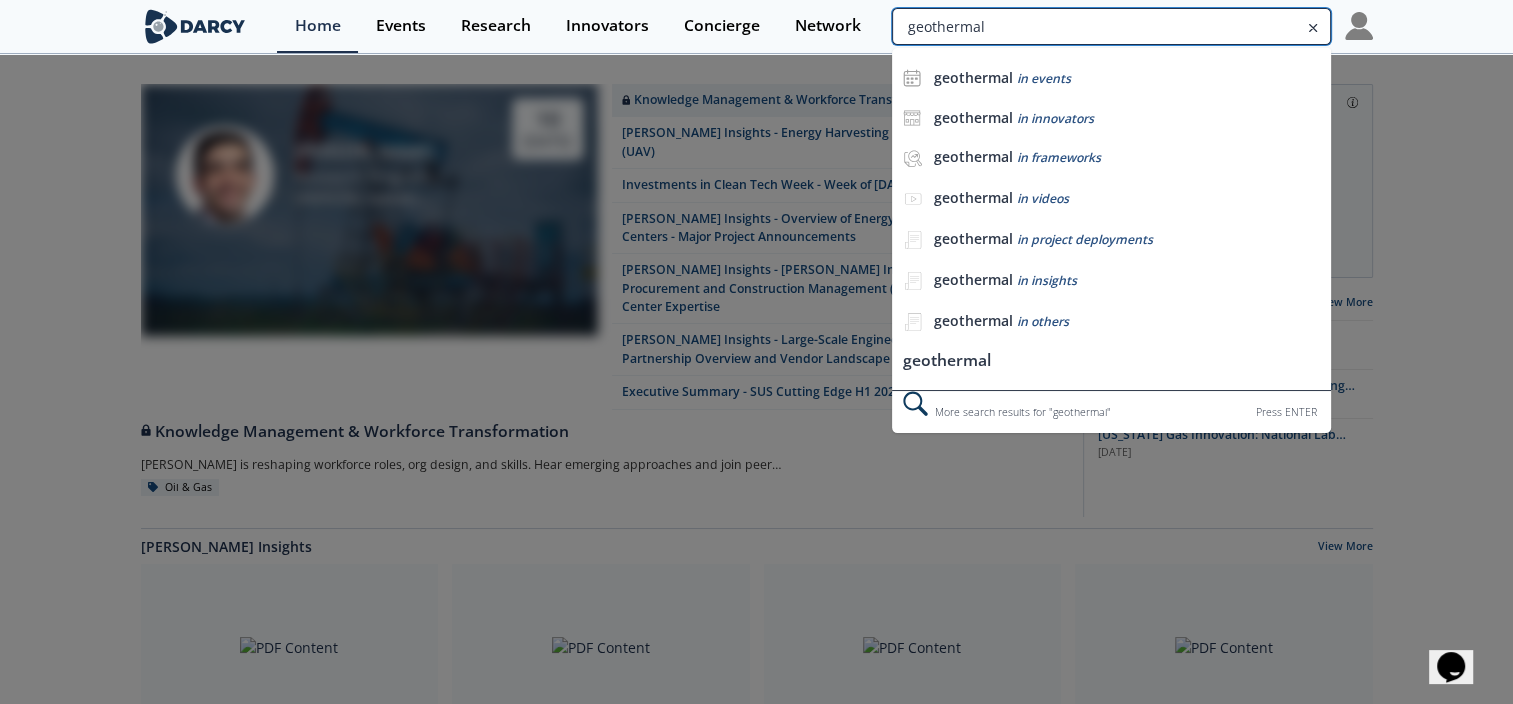 type on "geothermal" 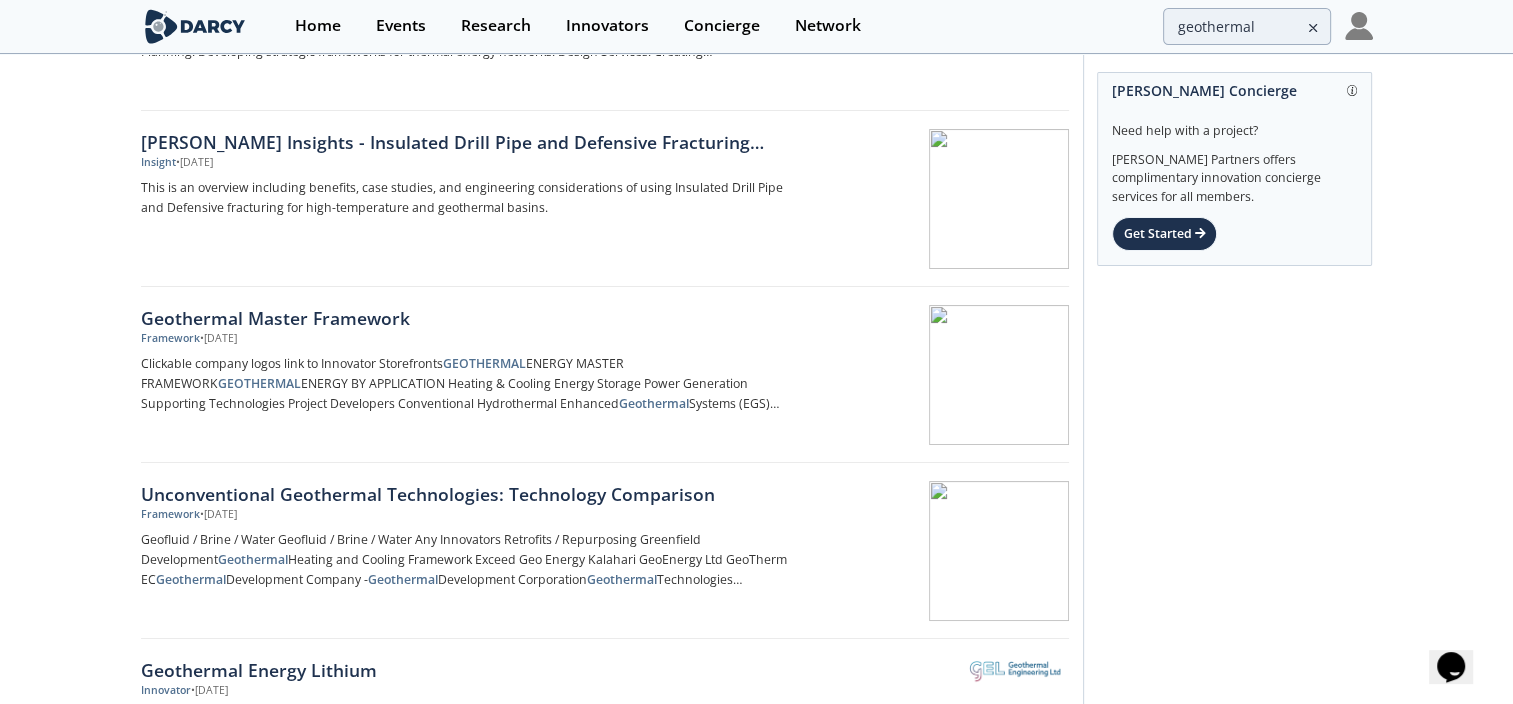 scroll, scrollTop: 400, scrollLeft: 0, axis: vertical 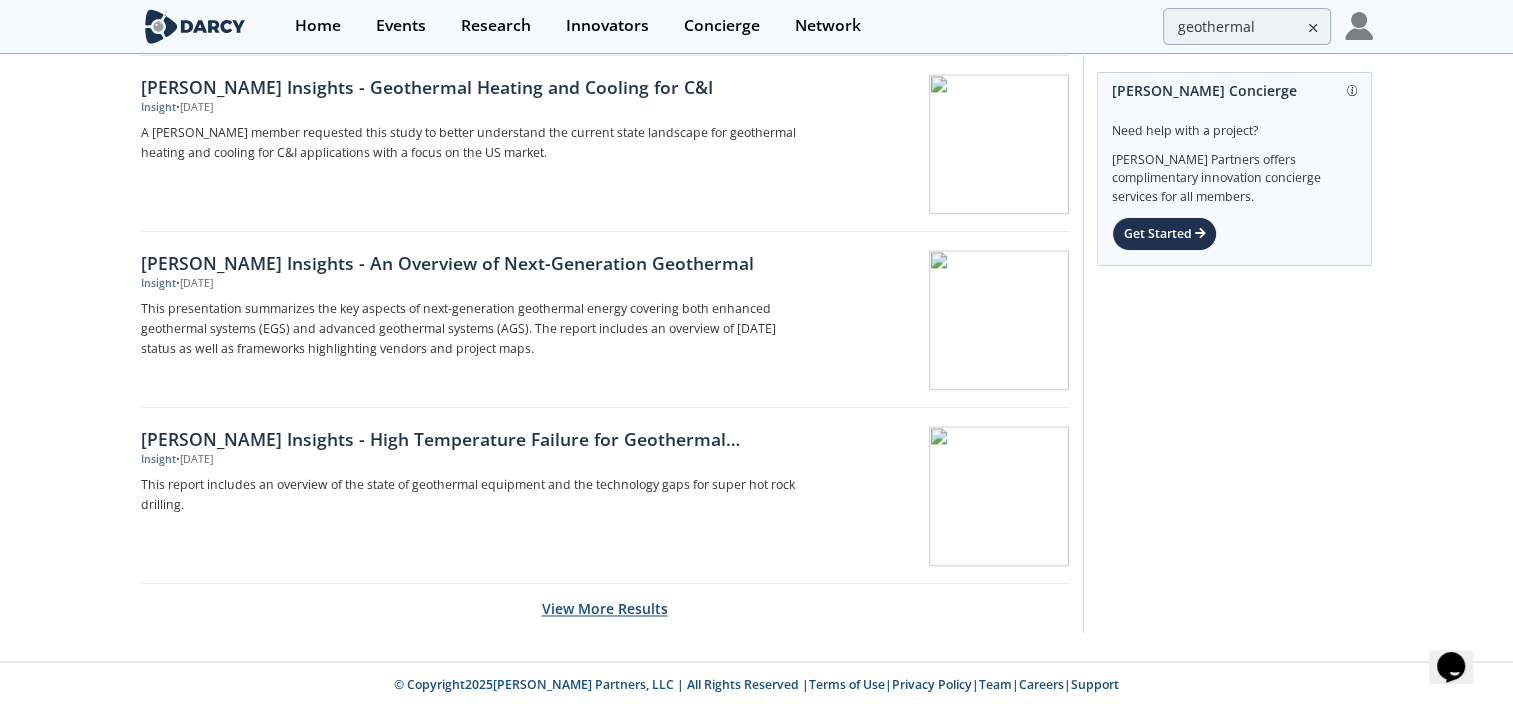 click on "View More Results" at bounding box center [605, 608] 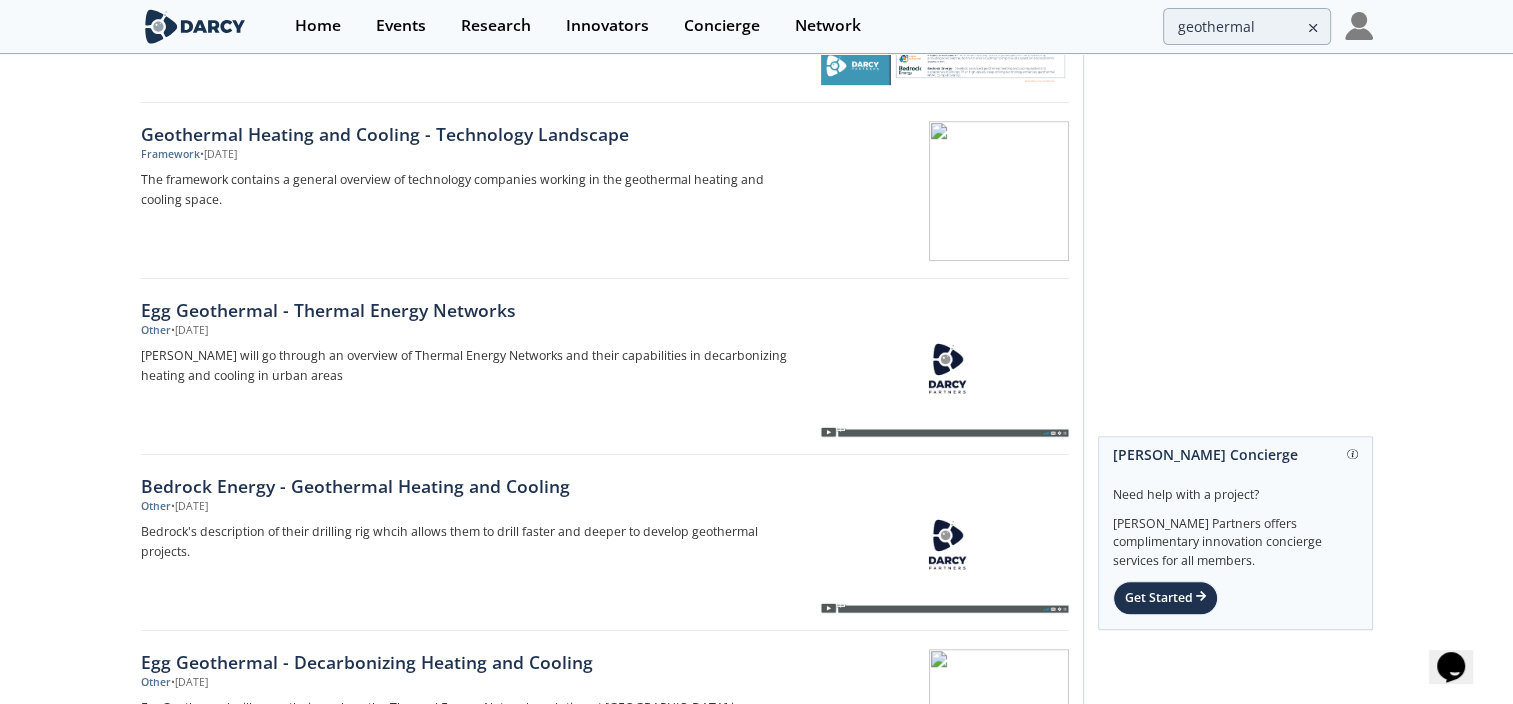 scroll, scrollTop: 3055, scrollLeft: 0, axis: vertical 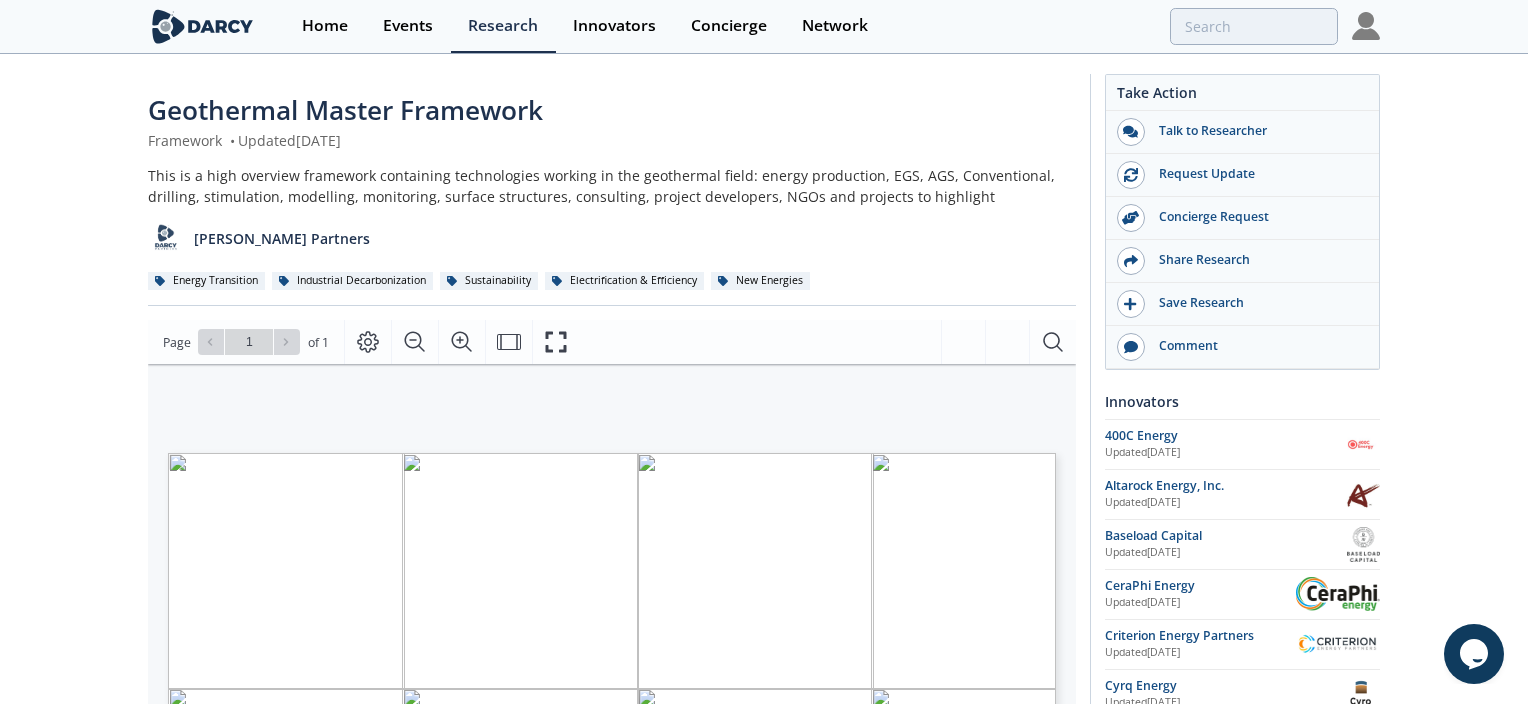 click on "Clickable company
logos link to
Innovator Storefronts
GEOTHERMAL ENERGY
MASTER FRAMEWORK
GEOTHERMAL ENERGY BY APPLICATION
Heating & Cooling  Energy Storage  Power Generation  Supporting Technologies
Project Developers  Conventional
Hydrothermal
Enhanced Geothermal
Systems (EGS)
Advanced Geothermal
Systems (AGS)
Subsurface
Small Scale  Drilling
Greenfield Developer  Greenfield Developer  Greenfield Developer
Large Scale
Stimulation
Software
Modeling, ML/AI  Monitoring, Seismic
OEMs
Refurb. & Repower  O&G Retrofit  O&G Retrofit  Project Development  Consulting Firms
Consulting  R&D  NGOs
Surface Structures
Valves
EGS Energy Ltd
GeothermEx Inc. logo
HEET
JRG Energy logo
ORC
Framework
Low Carbon Heating &
Cooling Framework
Energy Storage
Framework
Note: frameworks for Heating & Cooling and Energy Storage are accessible to P&U membership
GeoTherm EC
Quidnet Energy
Underlined text  links
to other frameworks
on Darcy Connect" at bounding box center [602, 624] 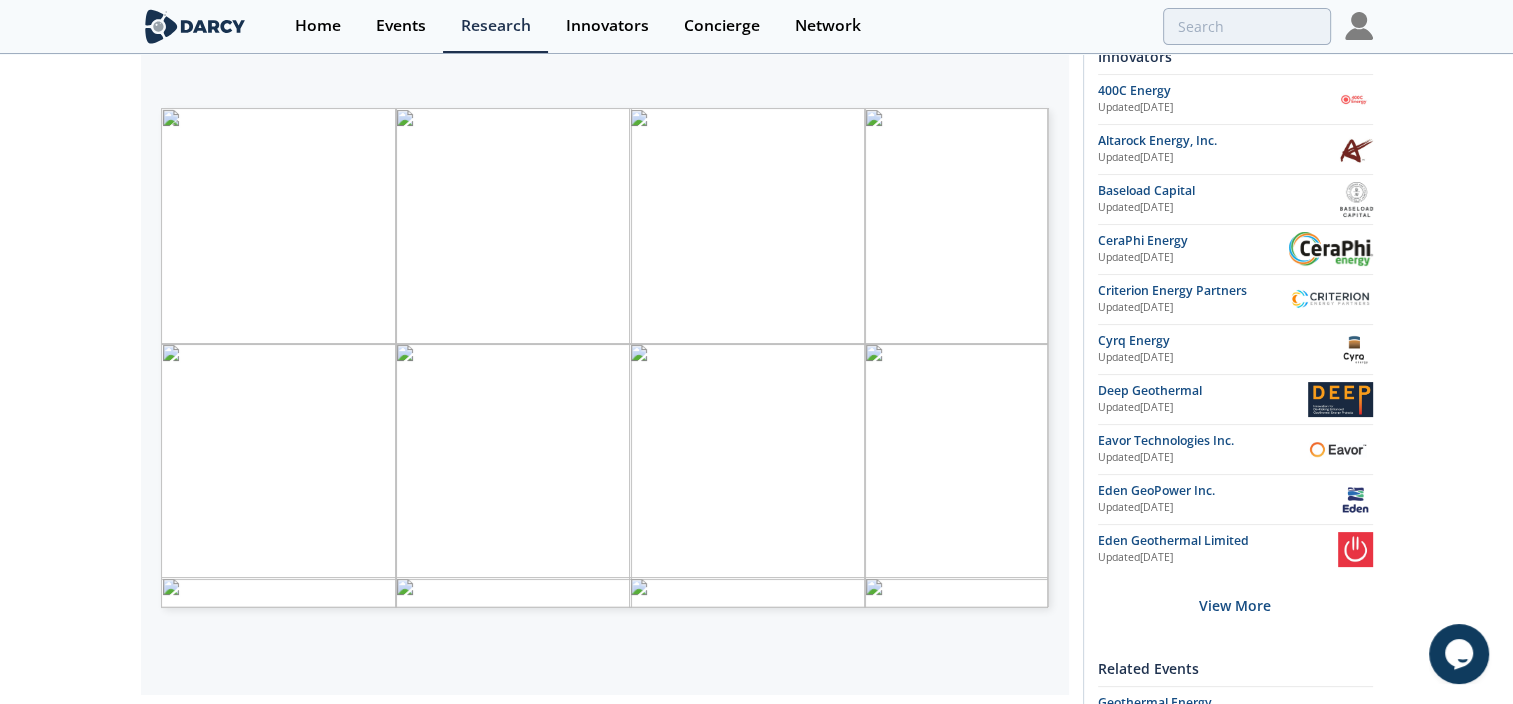 scroll, scrollTop: 341, scrollLeft: 0, axis: vertical 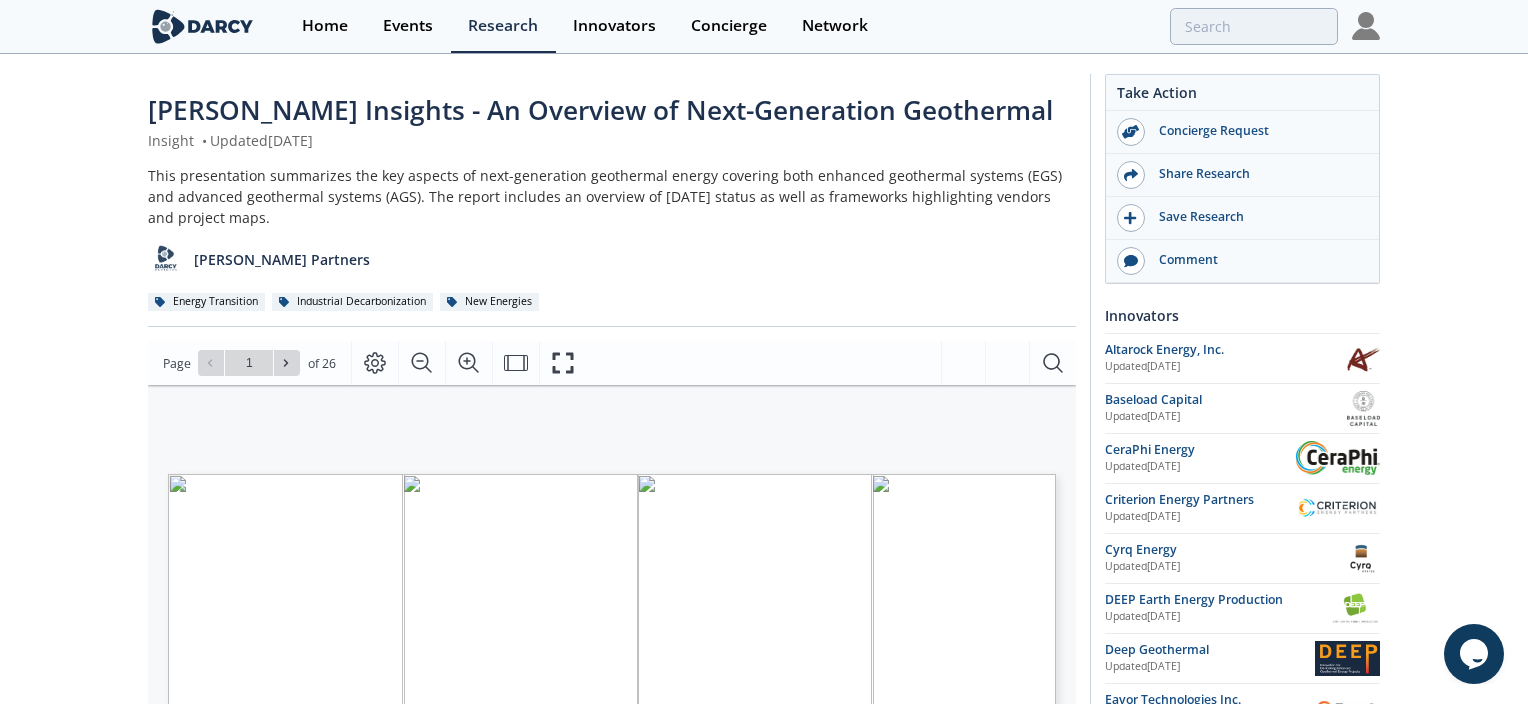 type on "2" 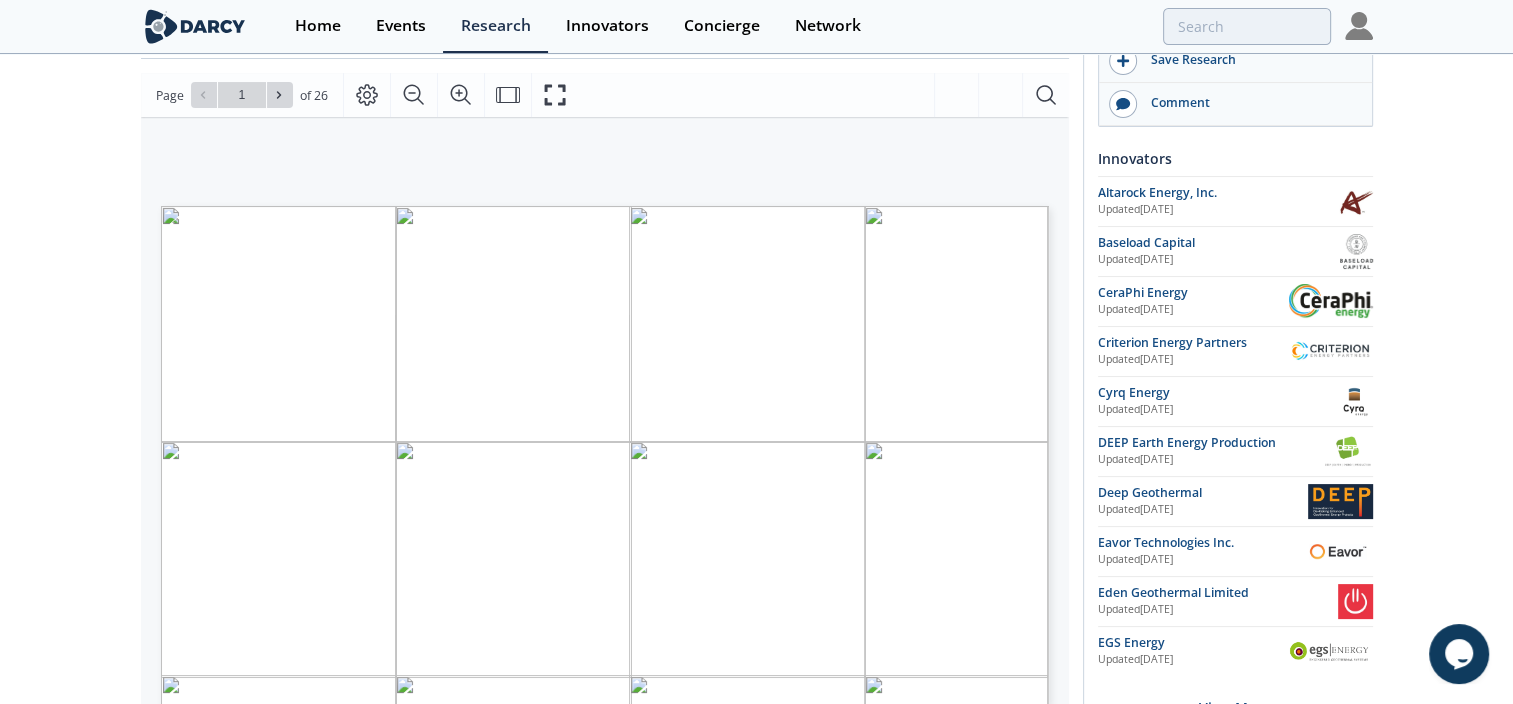 scroll, scrollTop: 260, scrollLeft: 0, axis: vertical 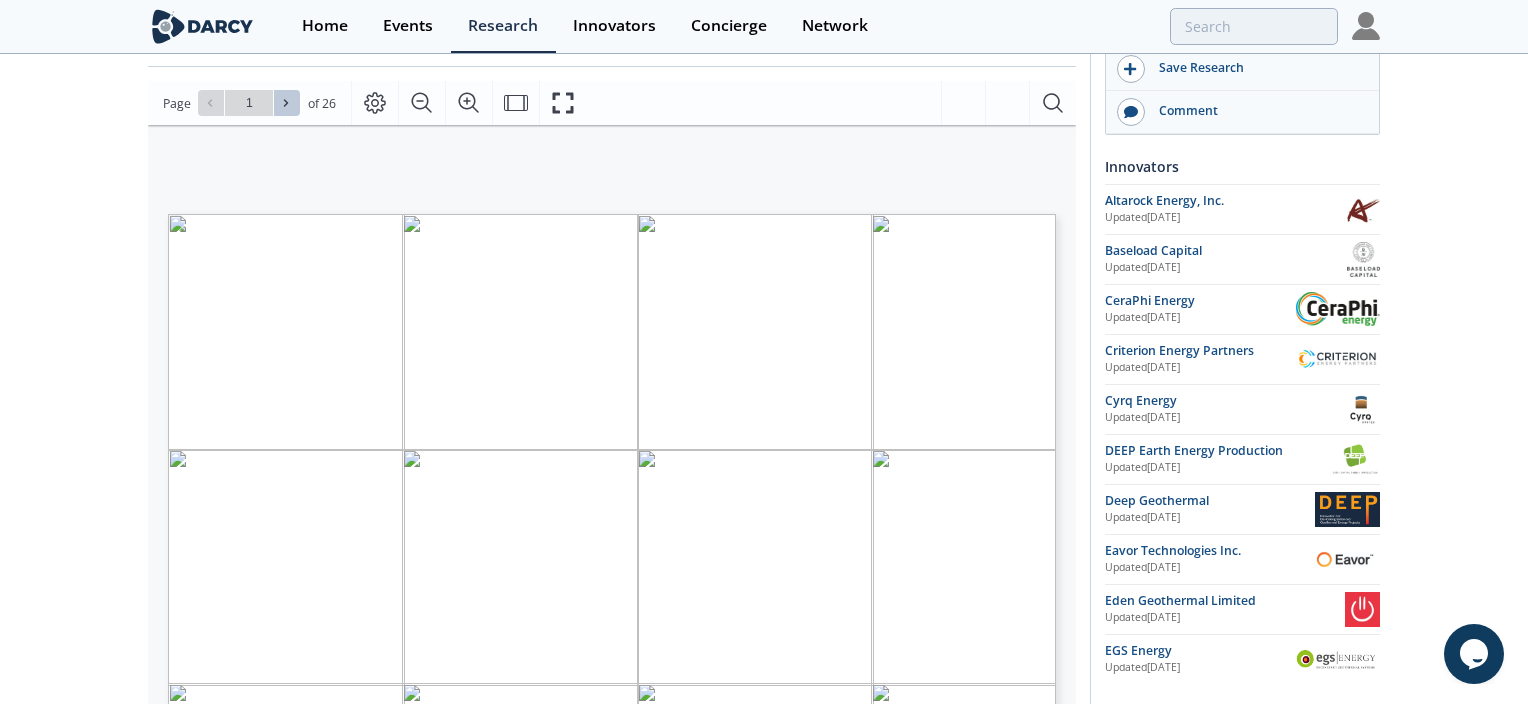 click 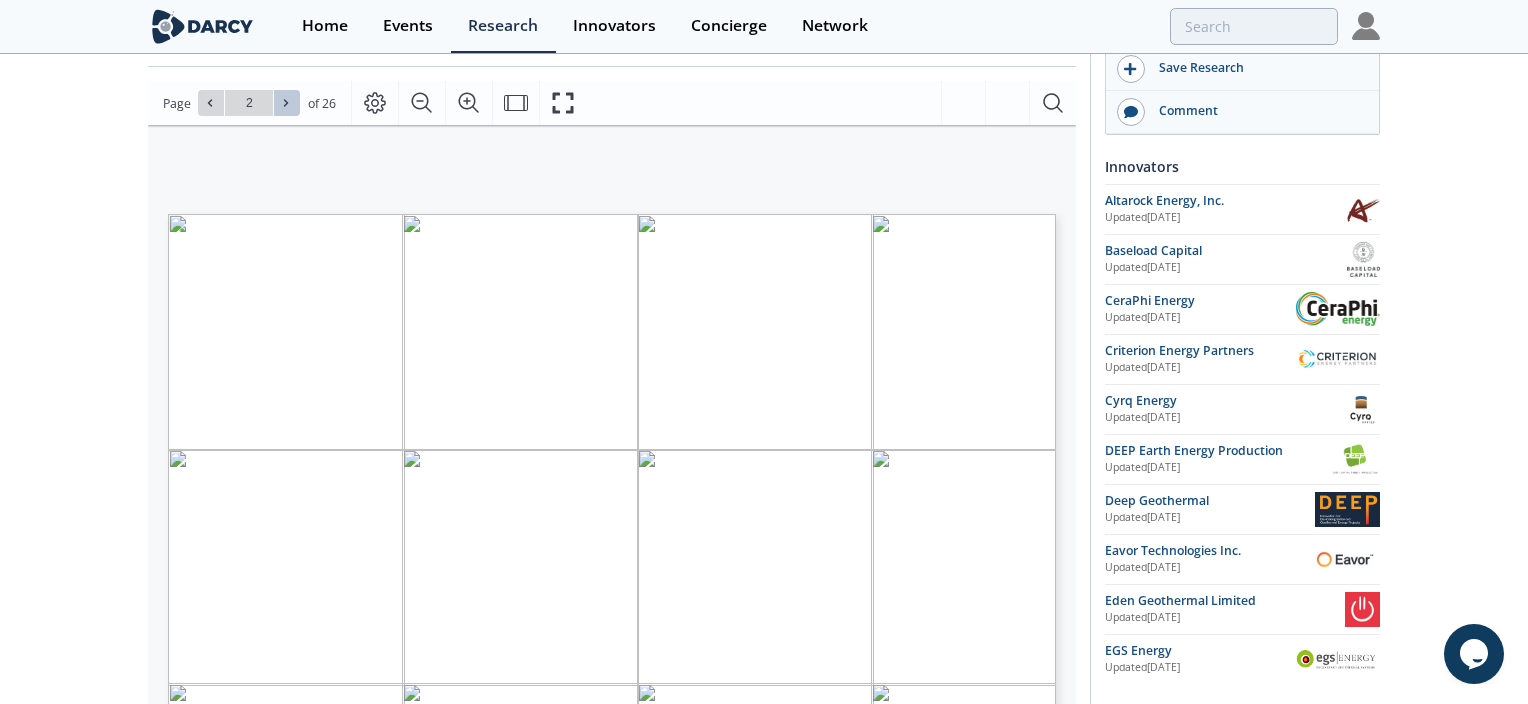 click 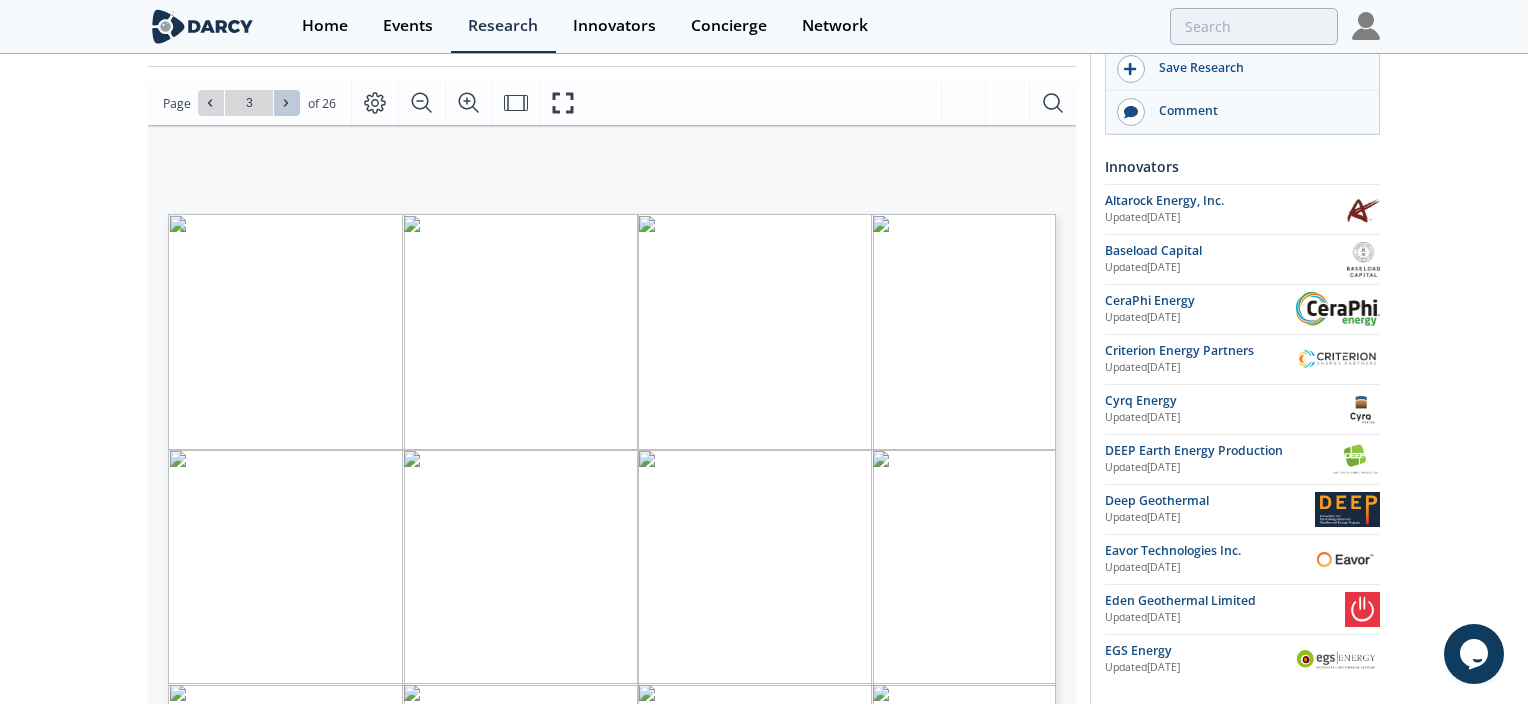 click 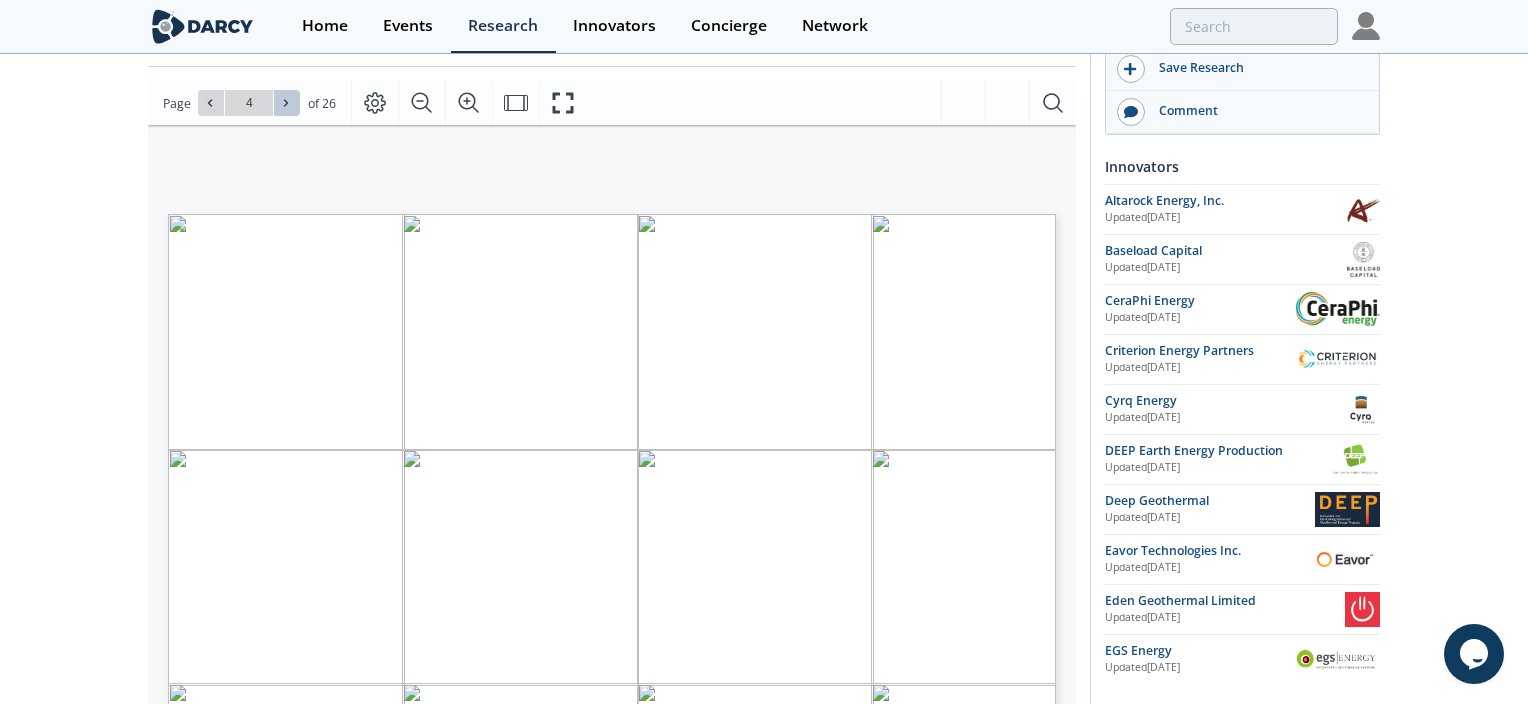 click 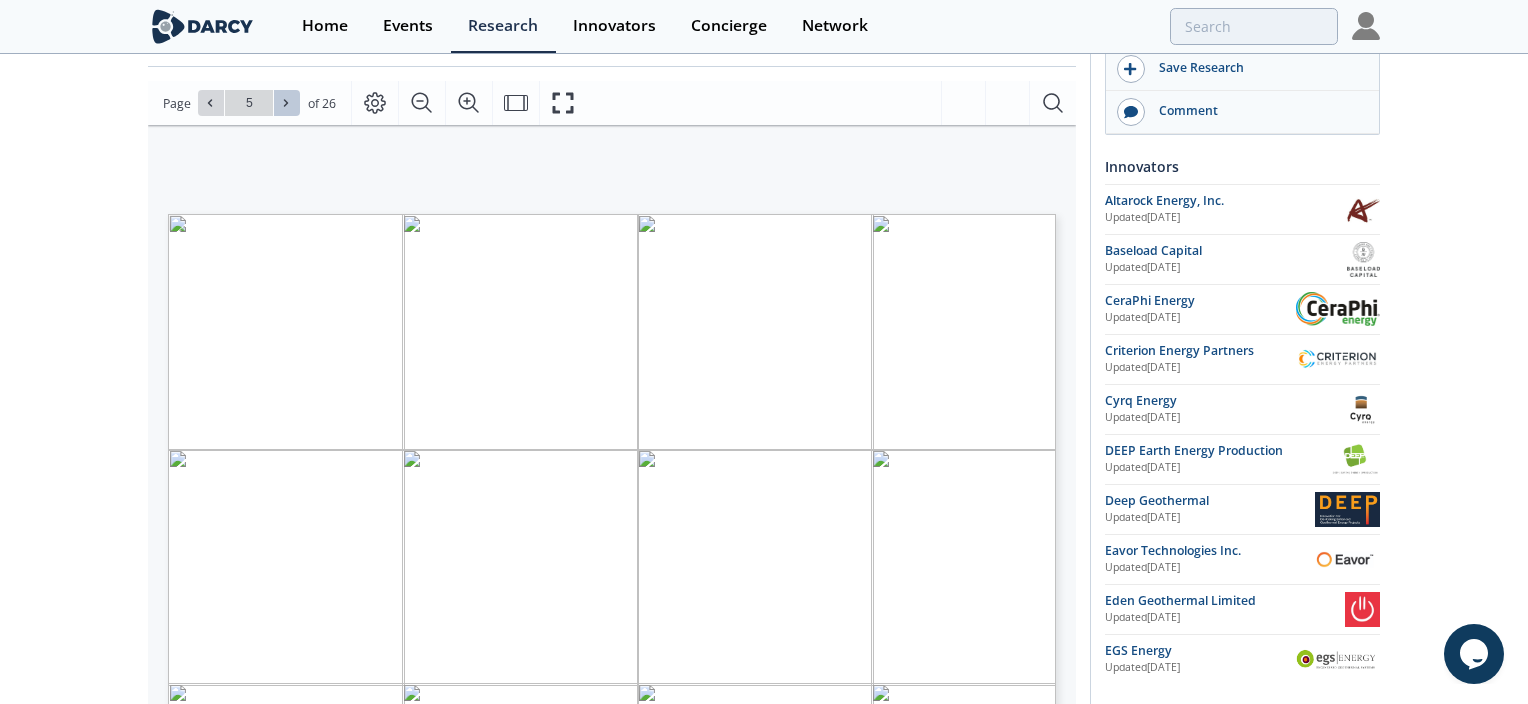 click 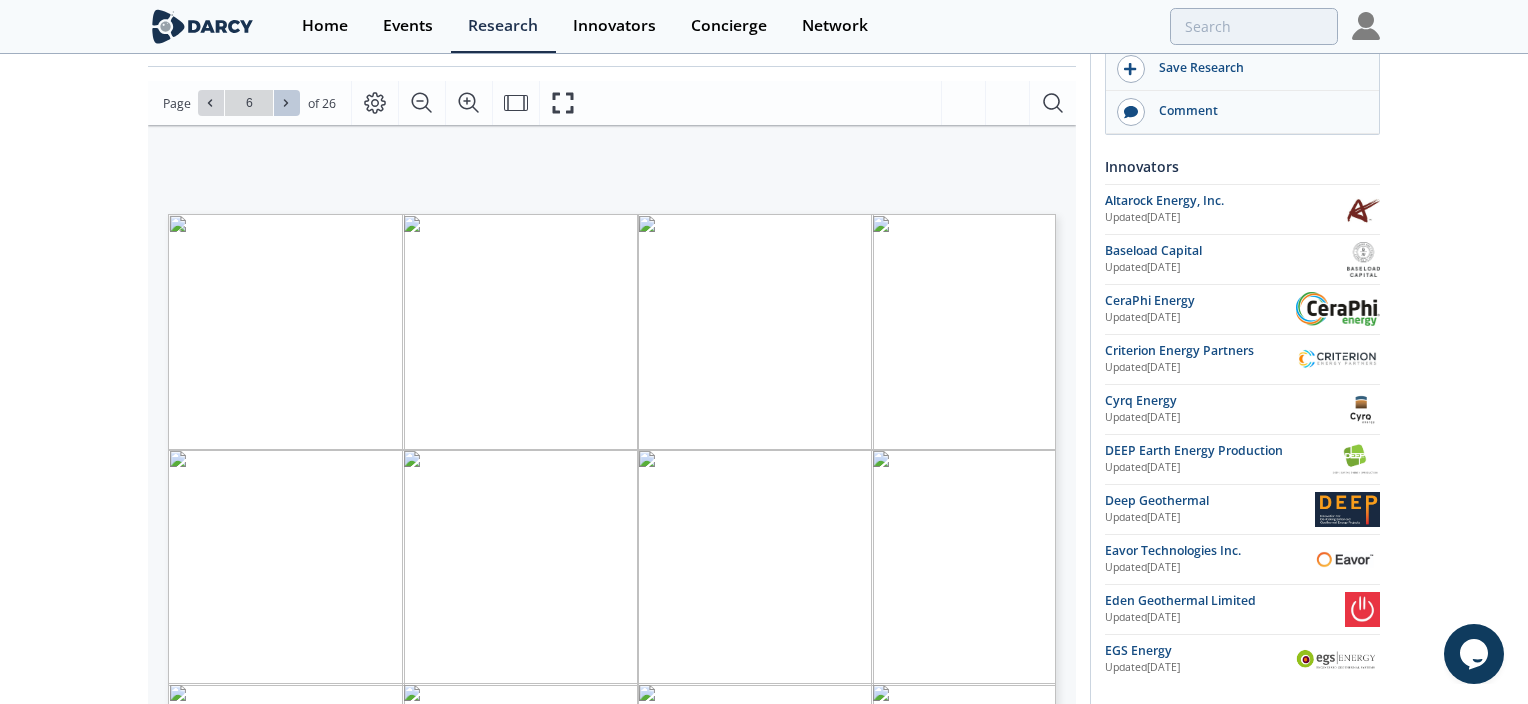 click 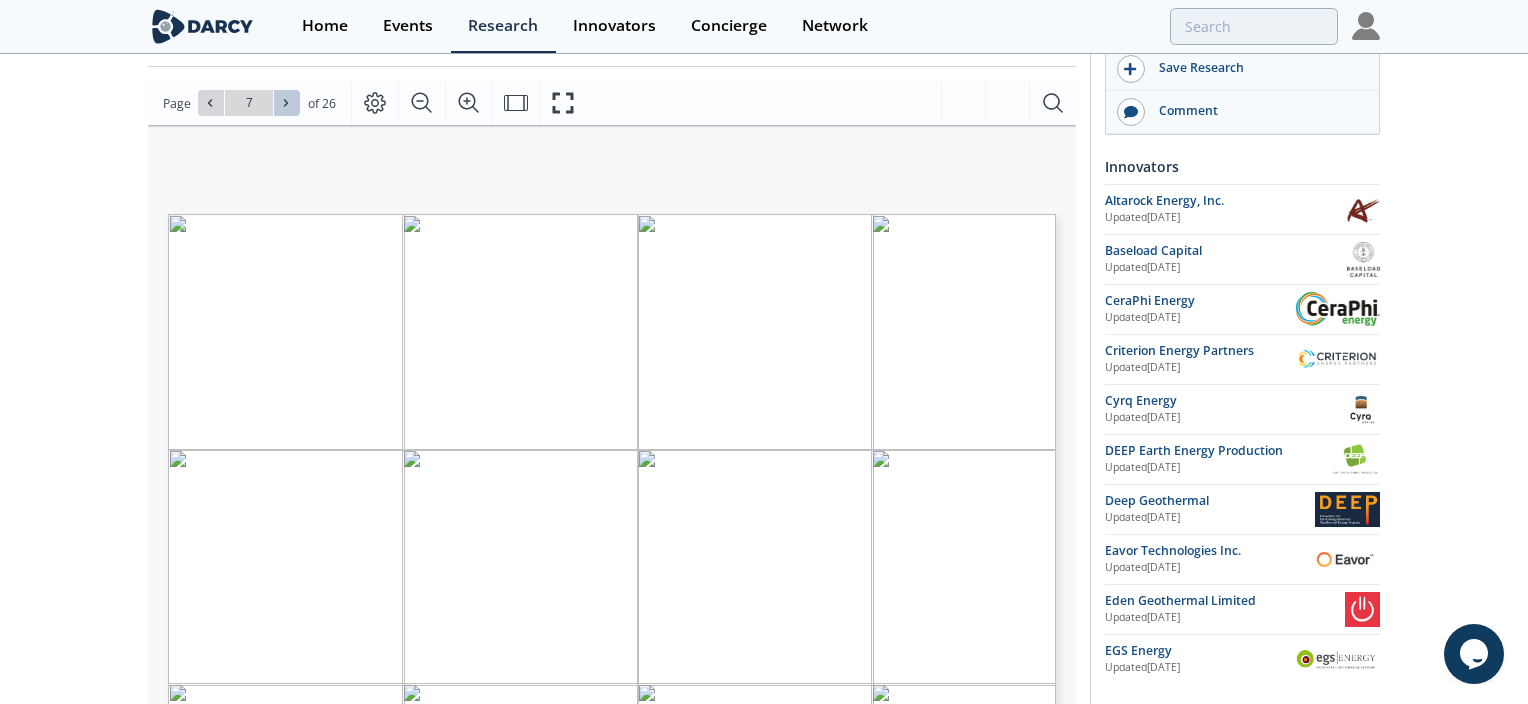 click 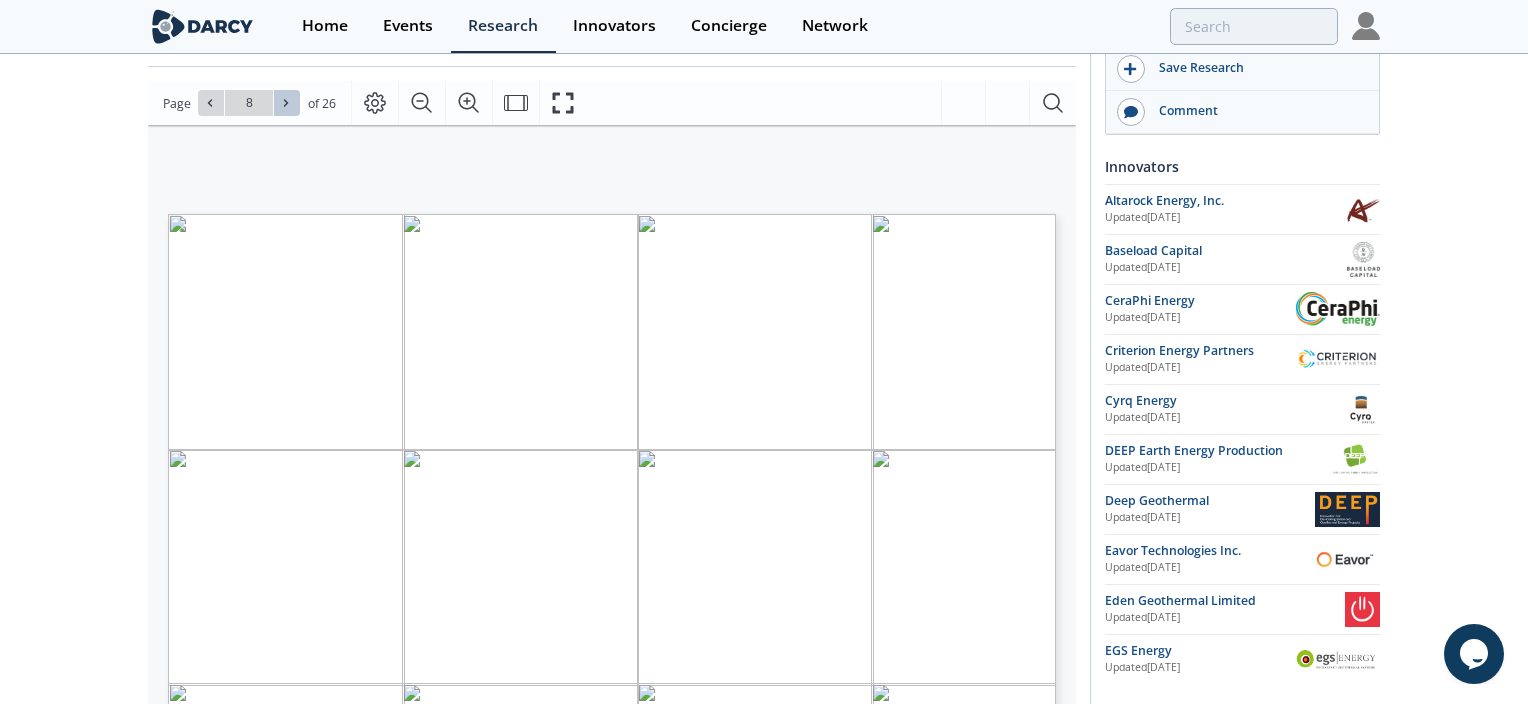 click 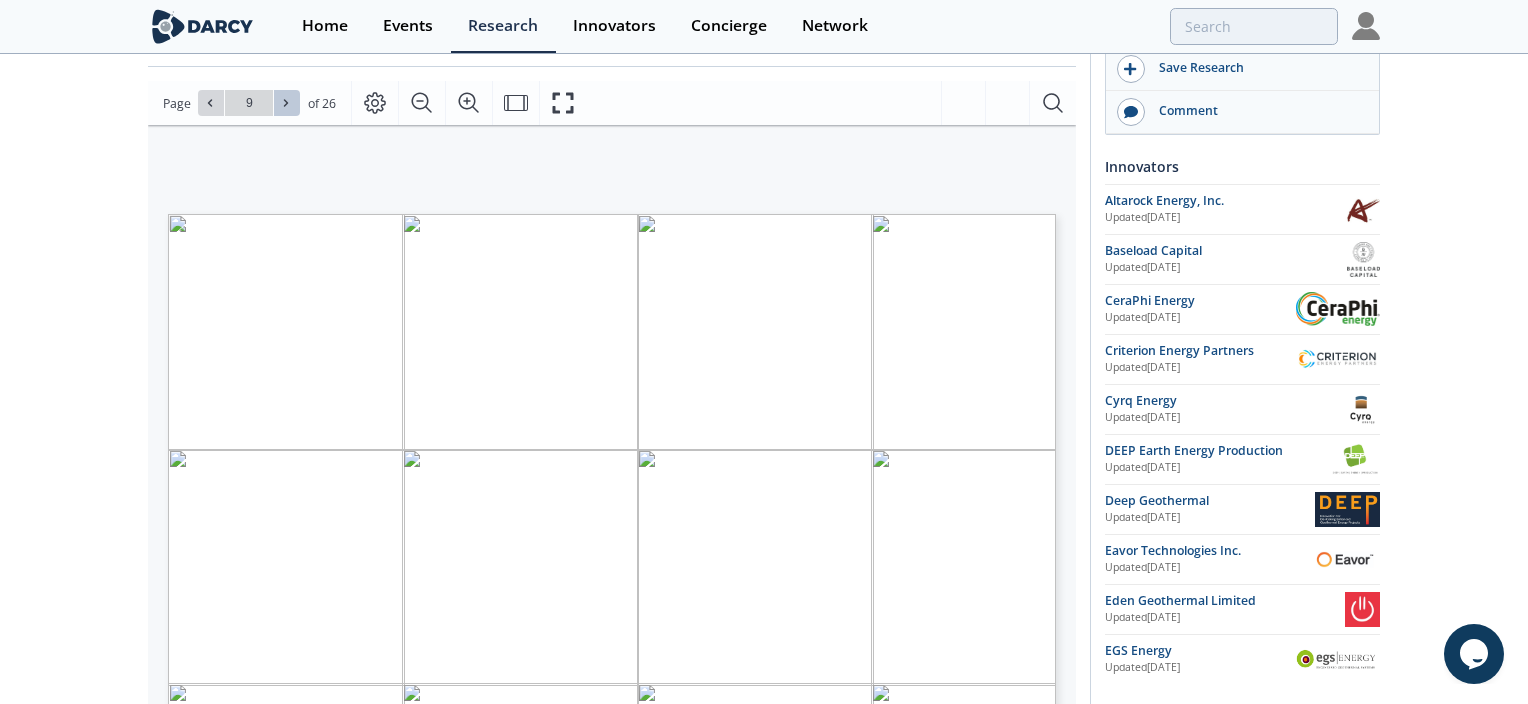 click 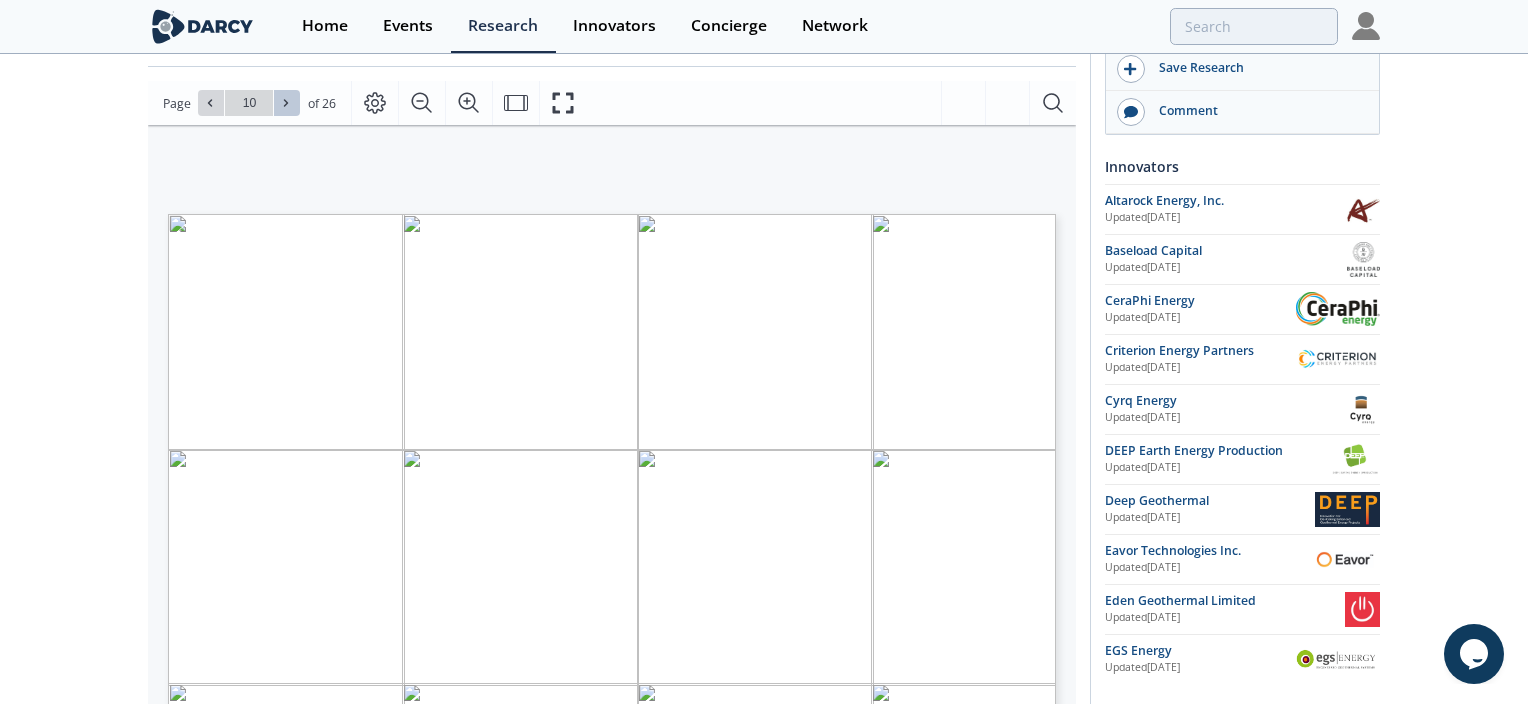 click 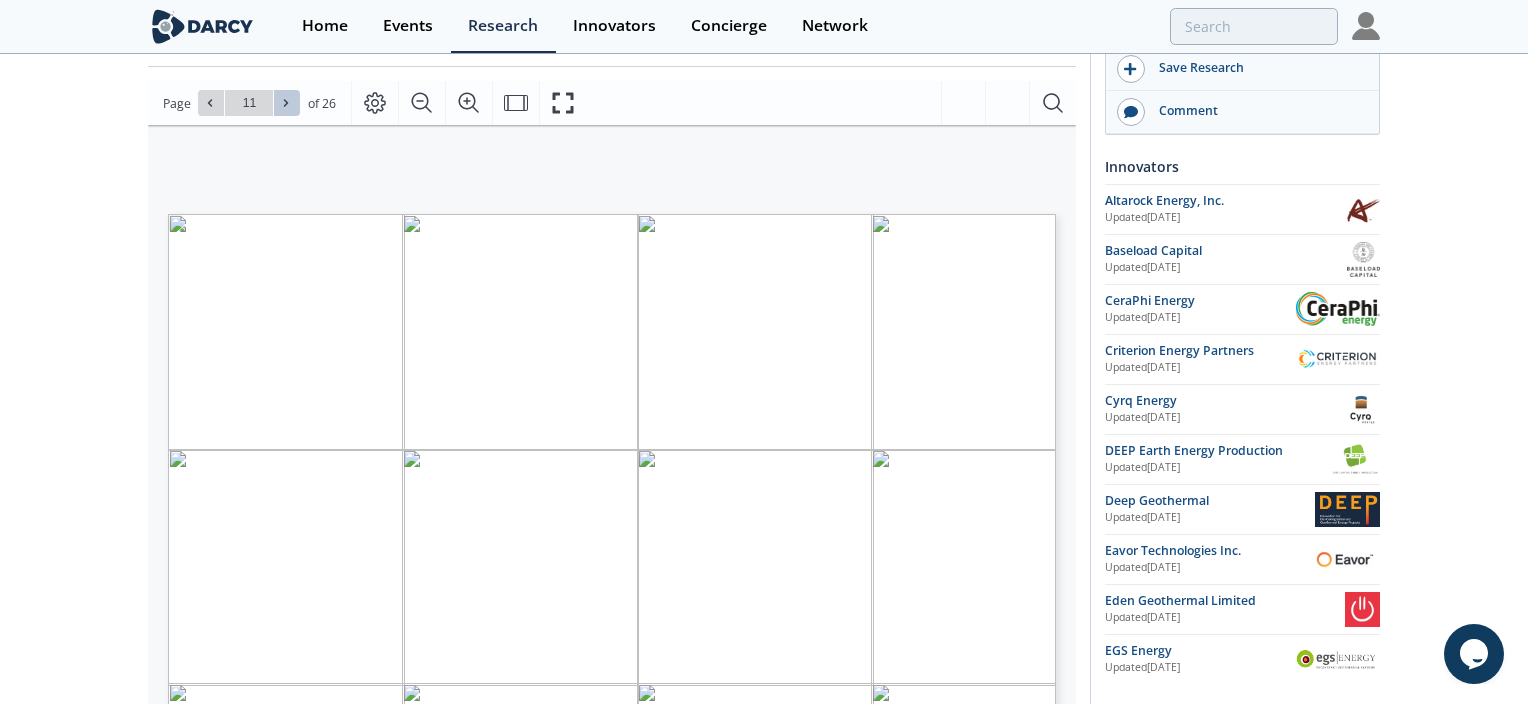 click 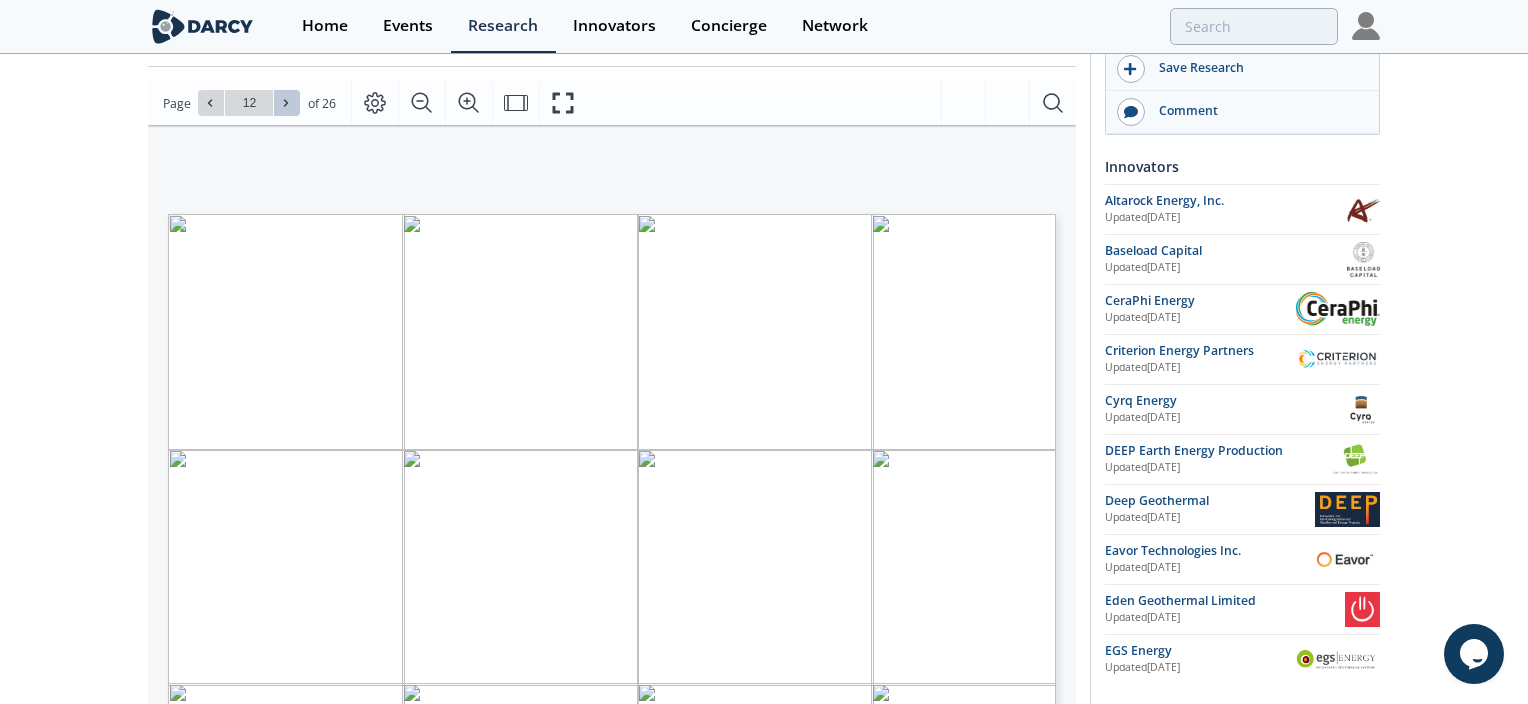 click 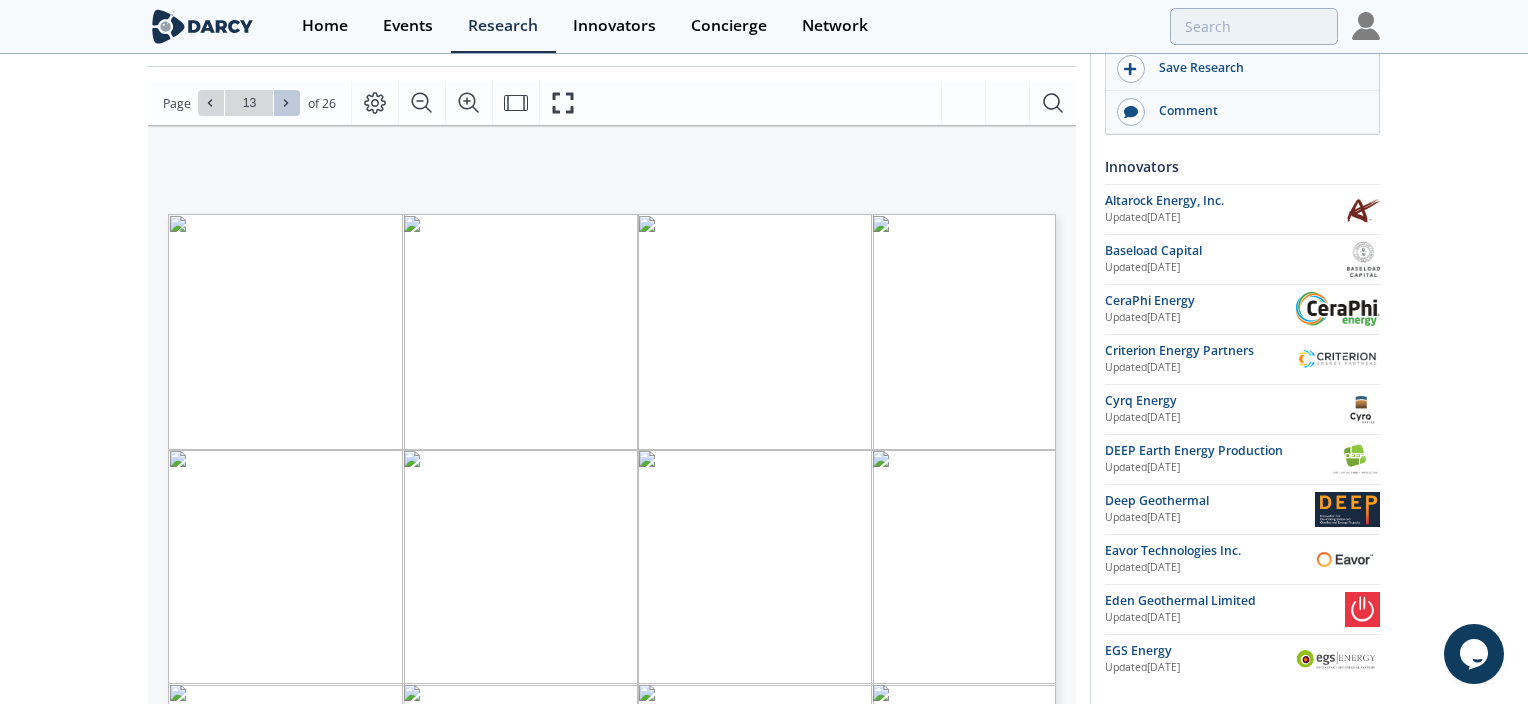 click 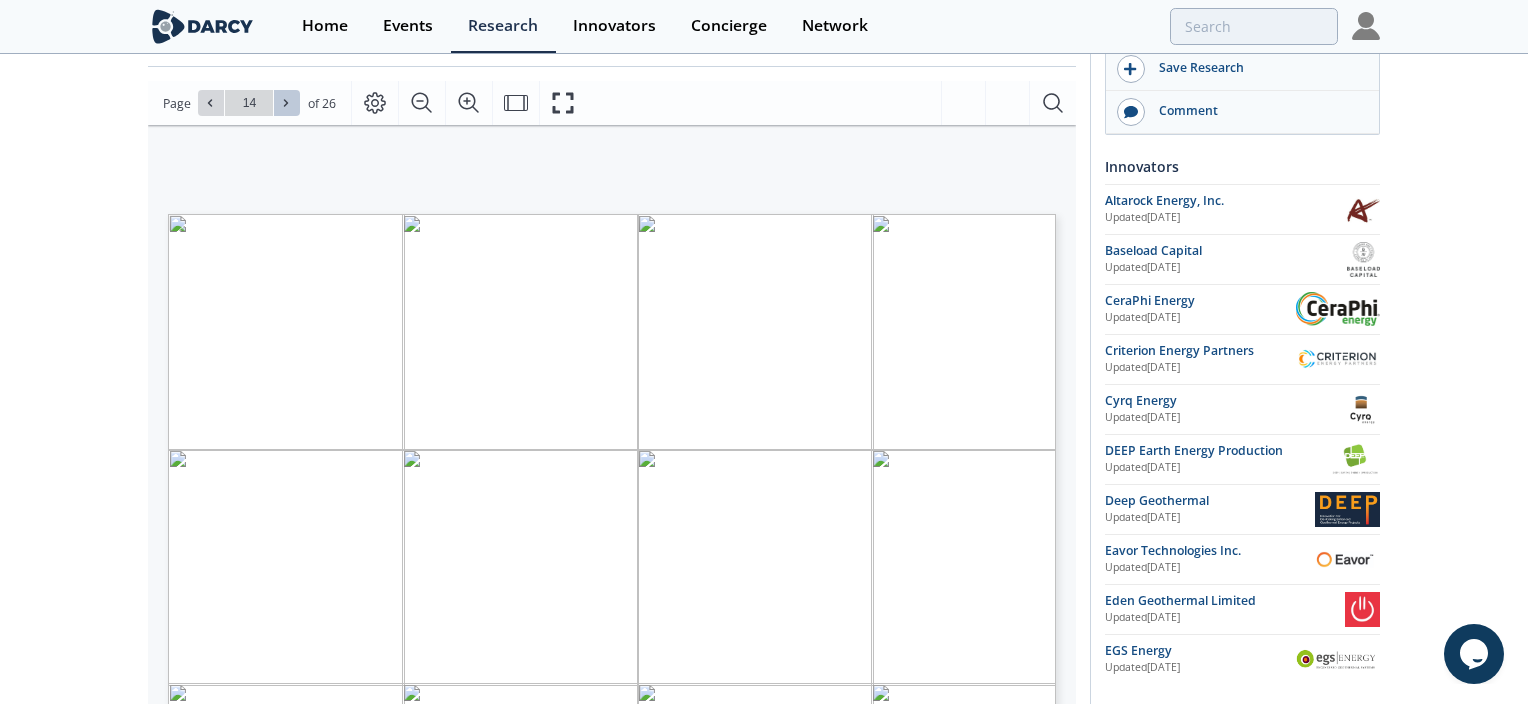 click 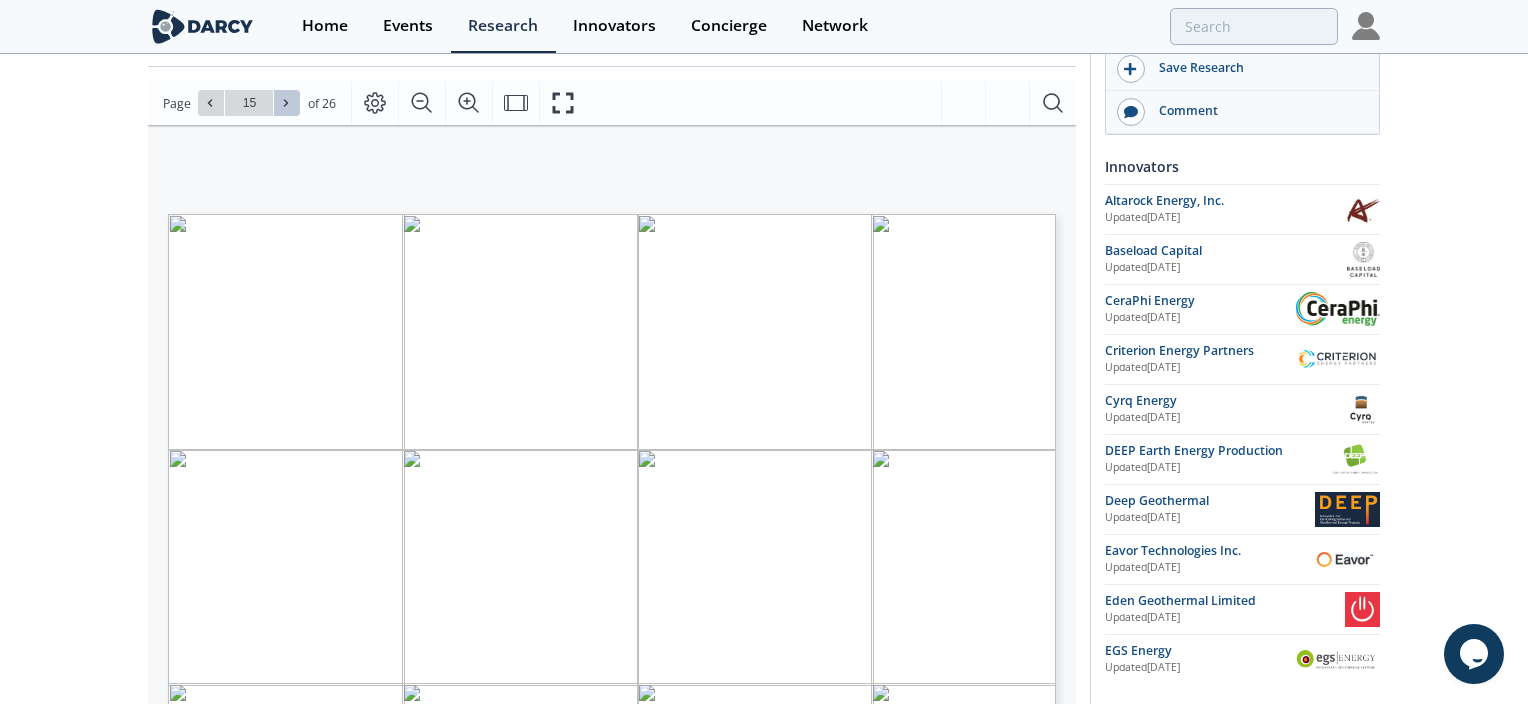 click 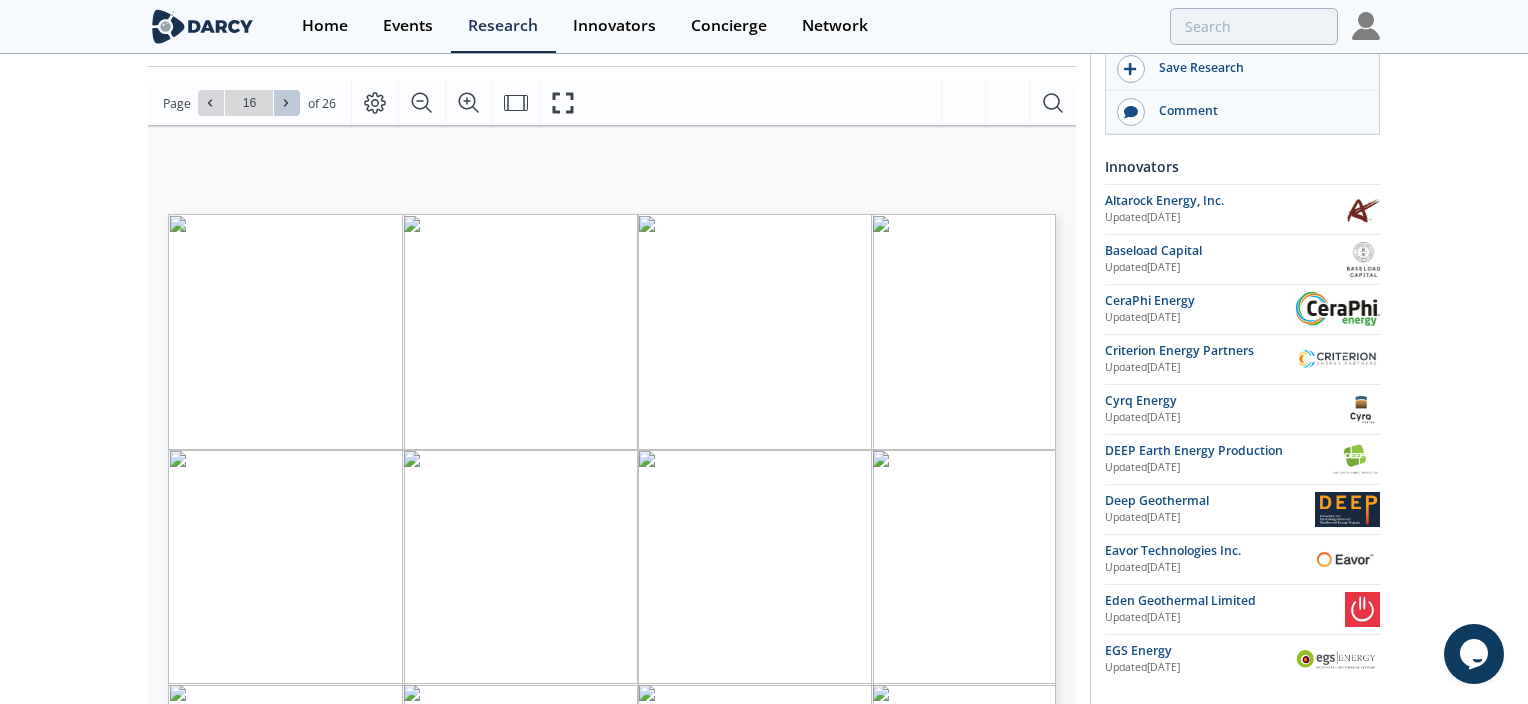 click 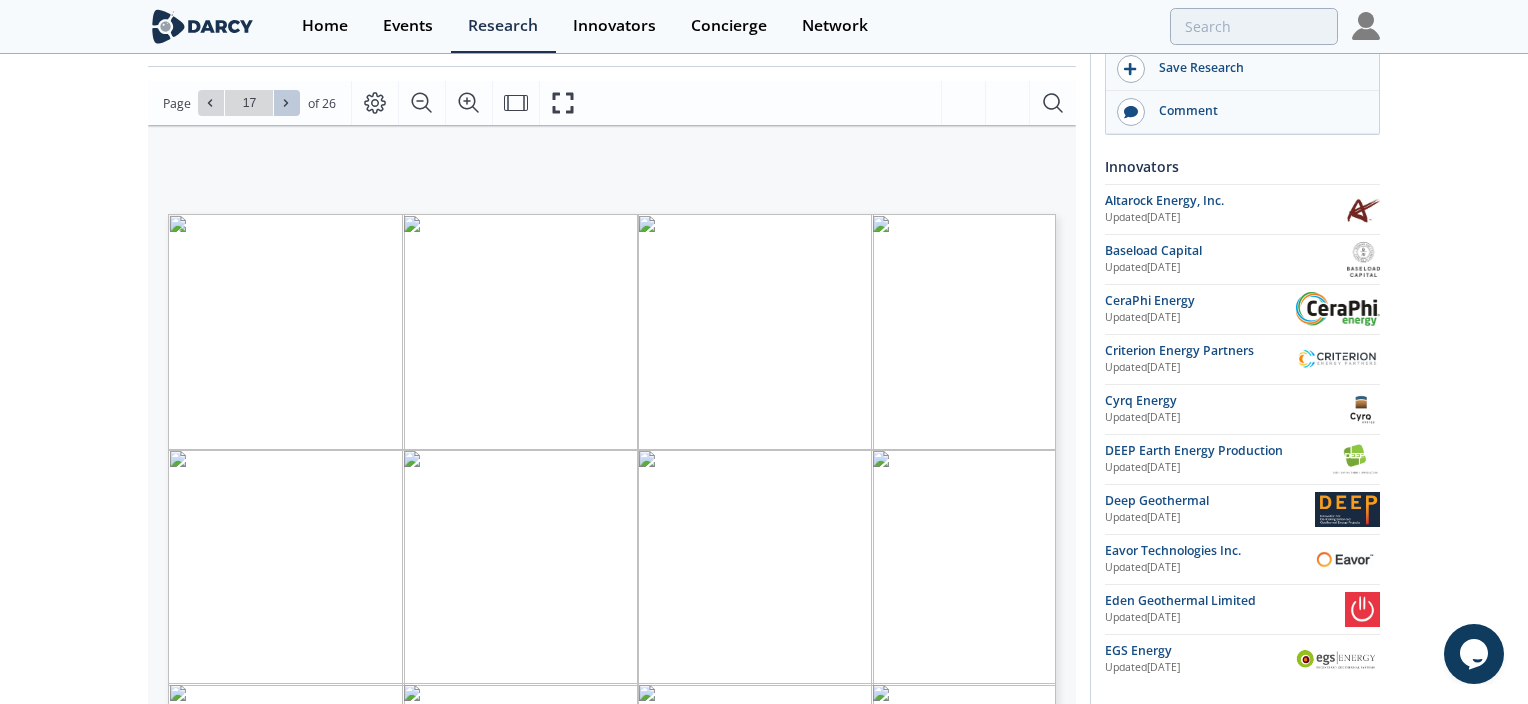 click 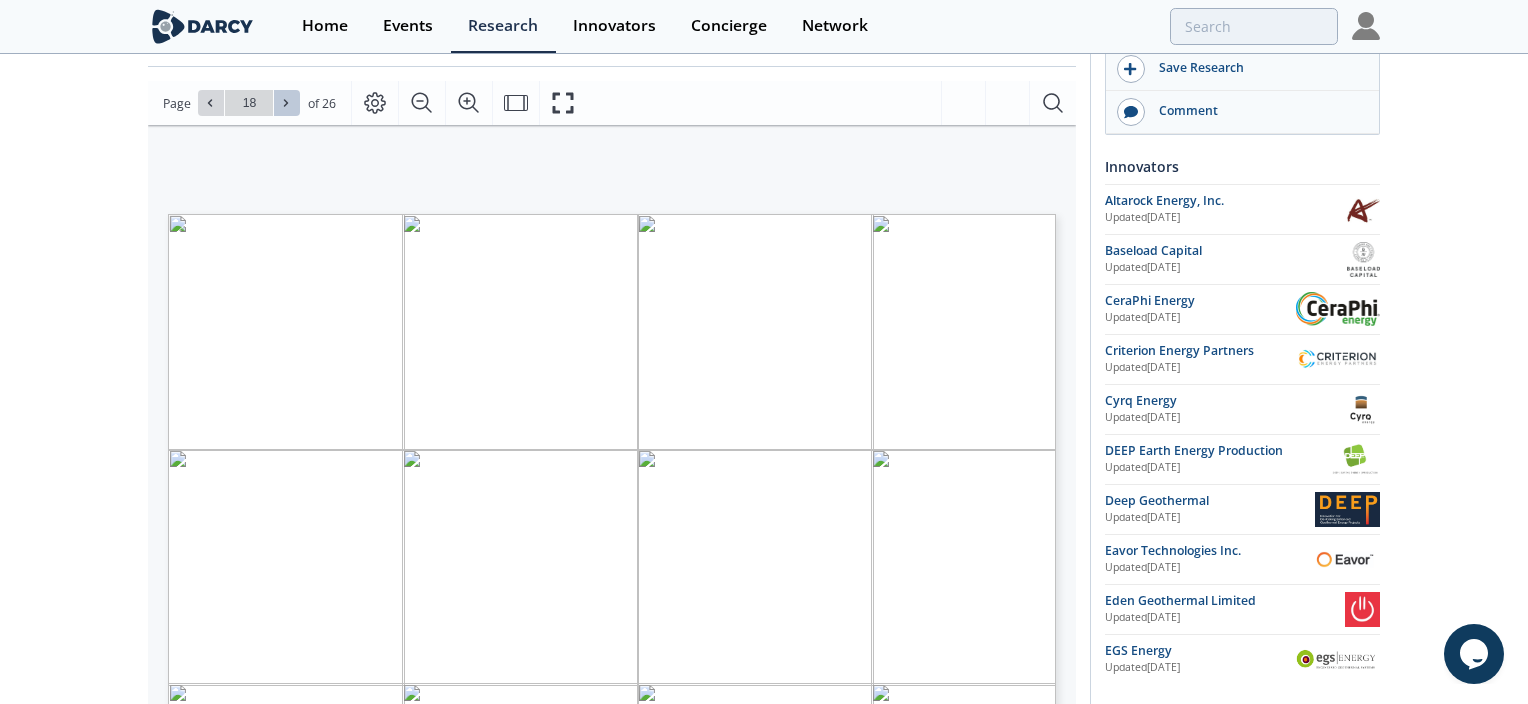 click 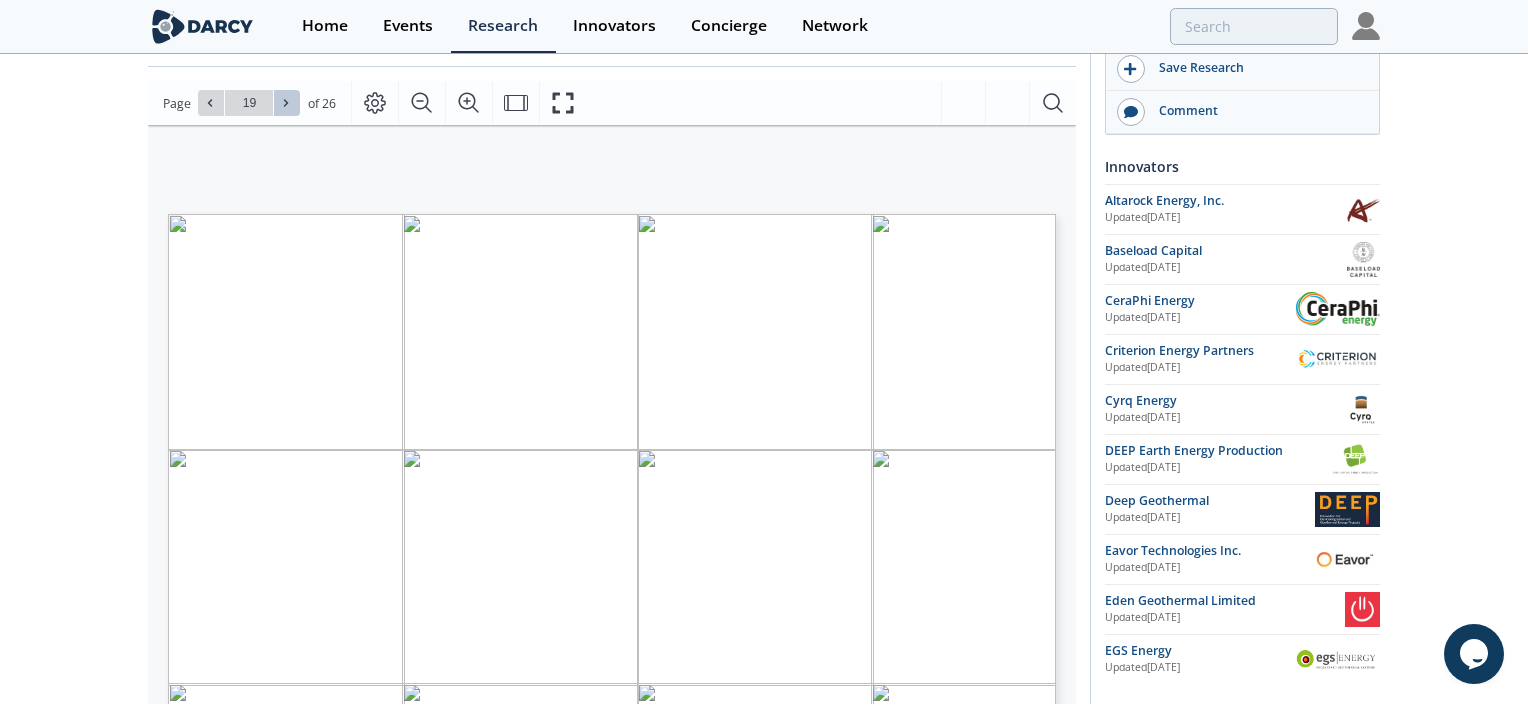 click 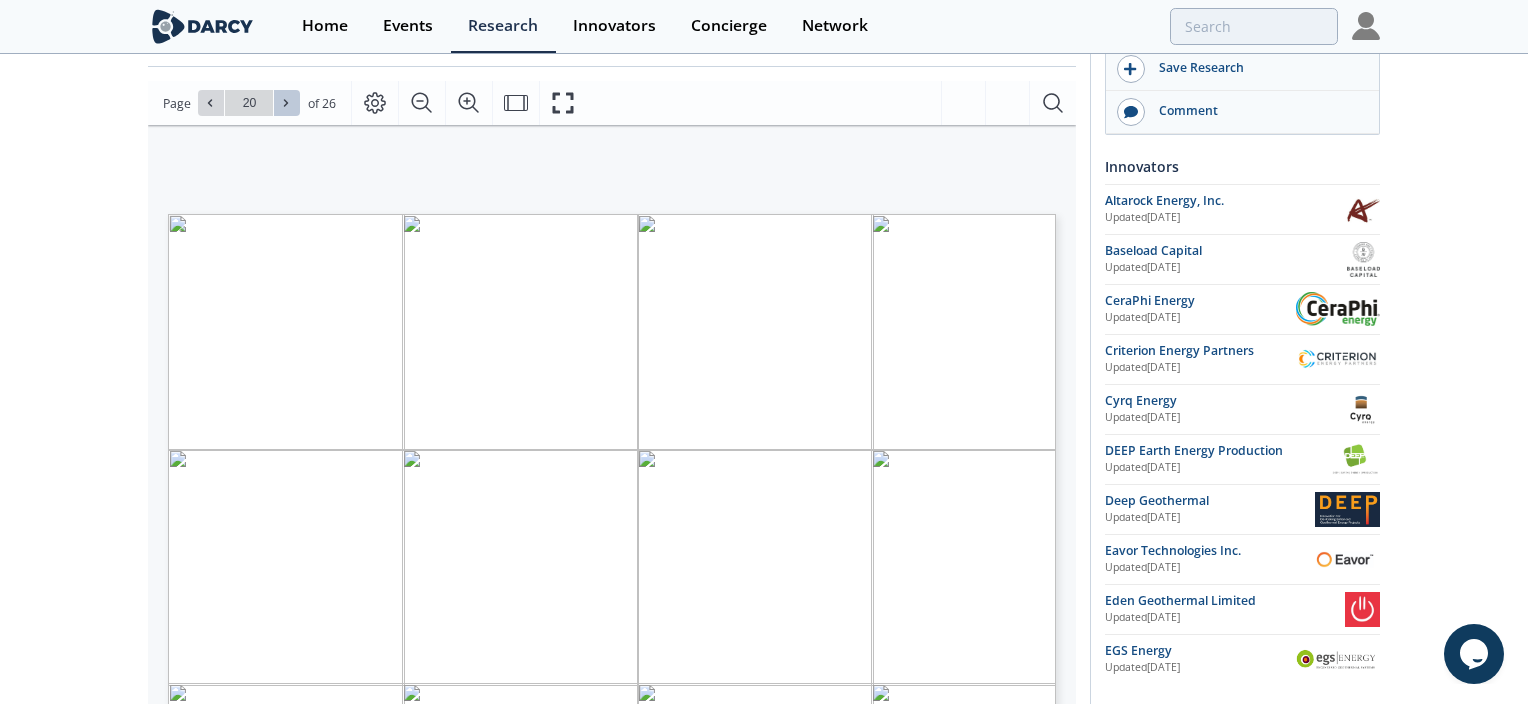 click 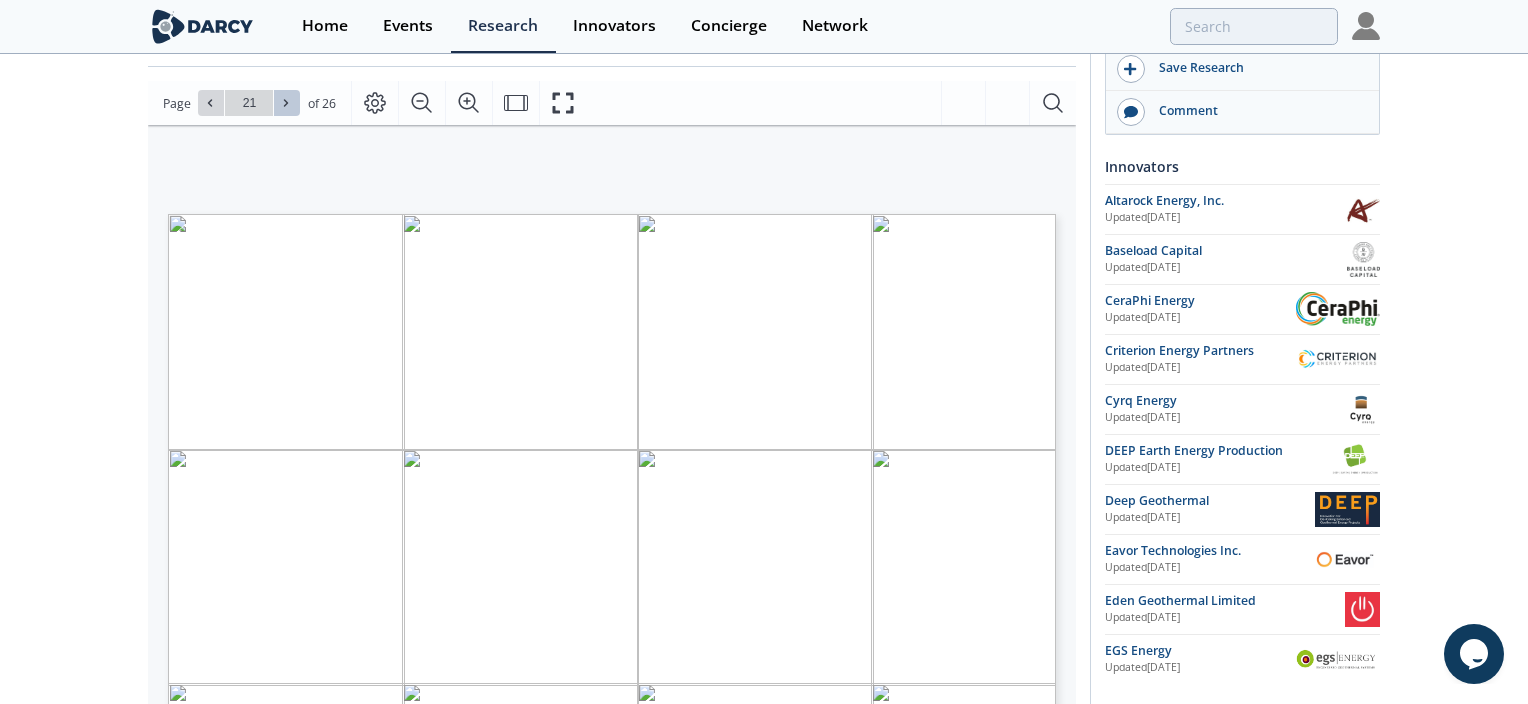 click 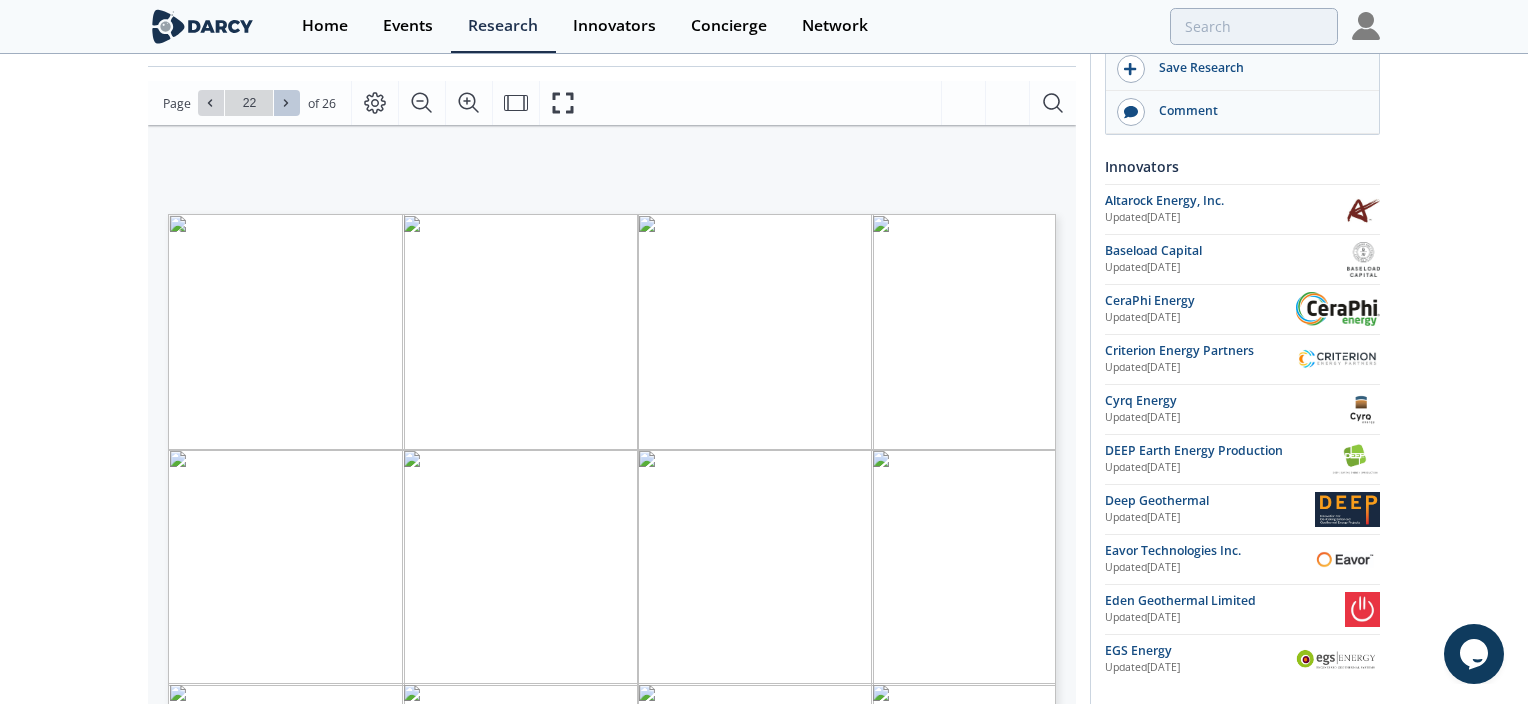click 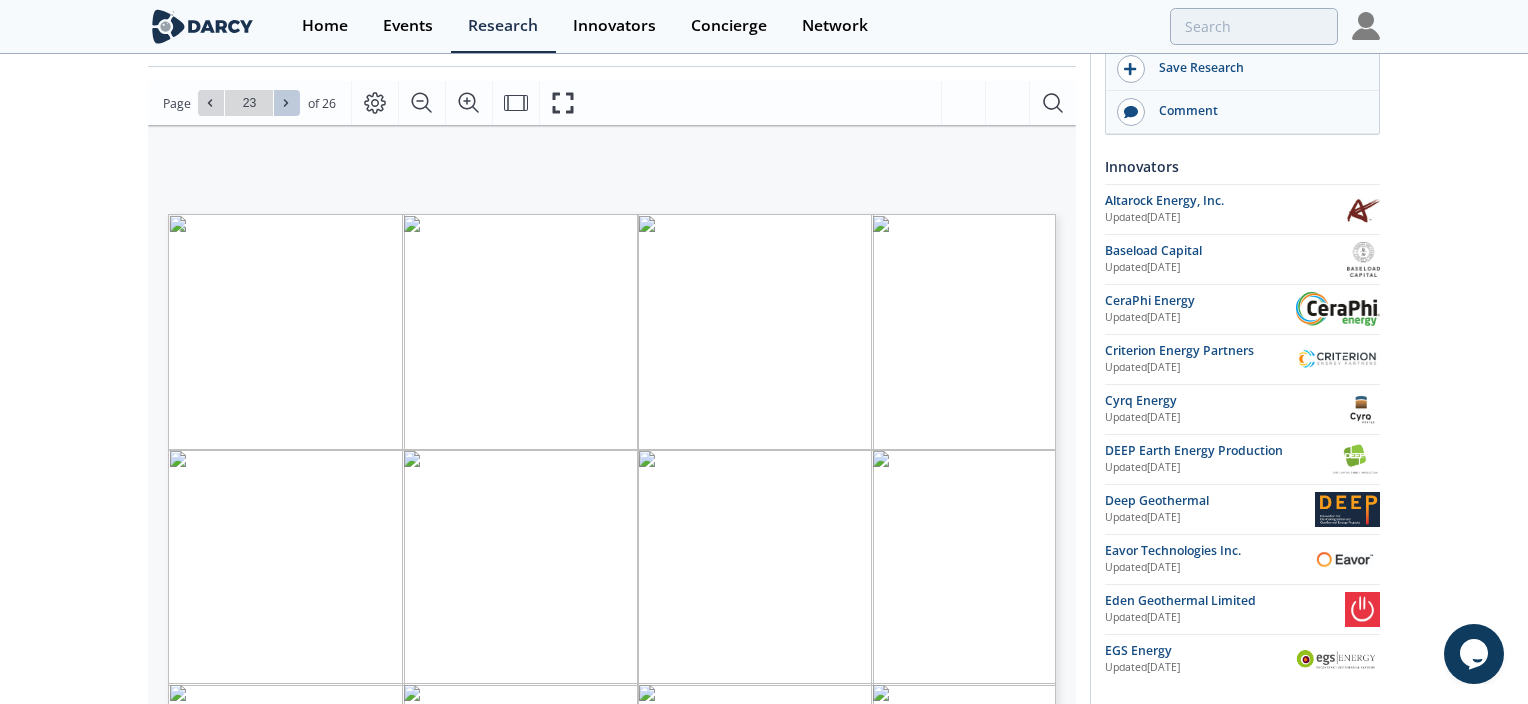 click 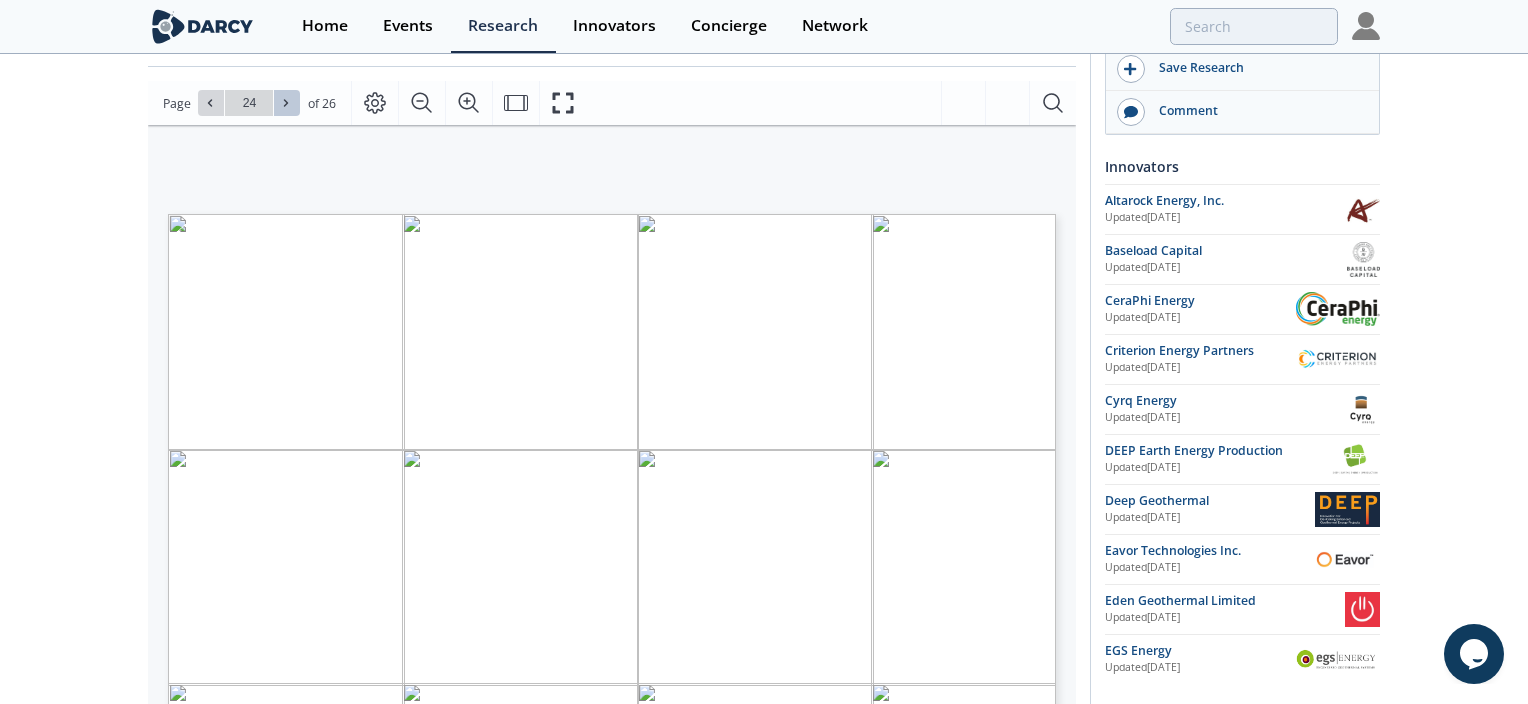 click 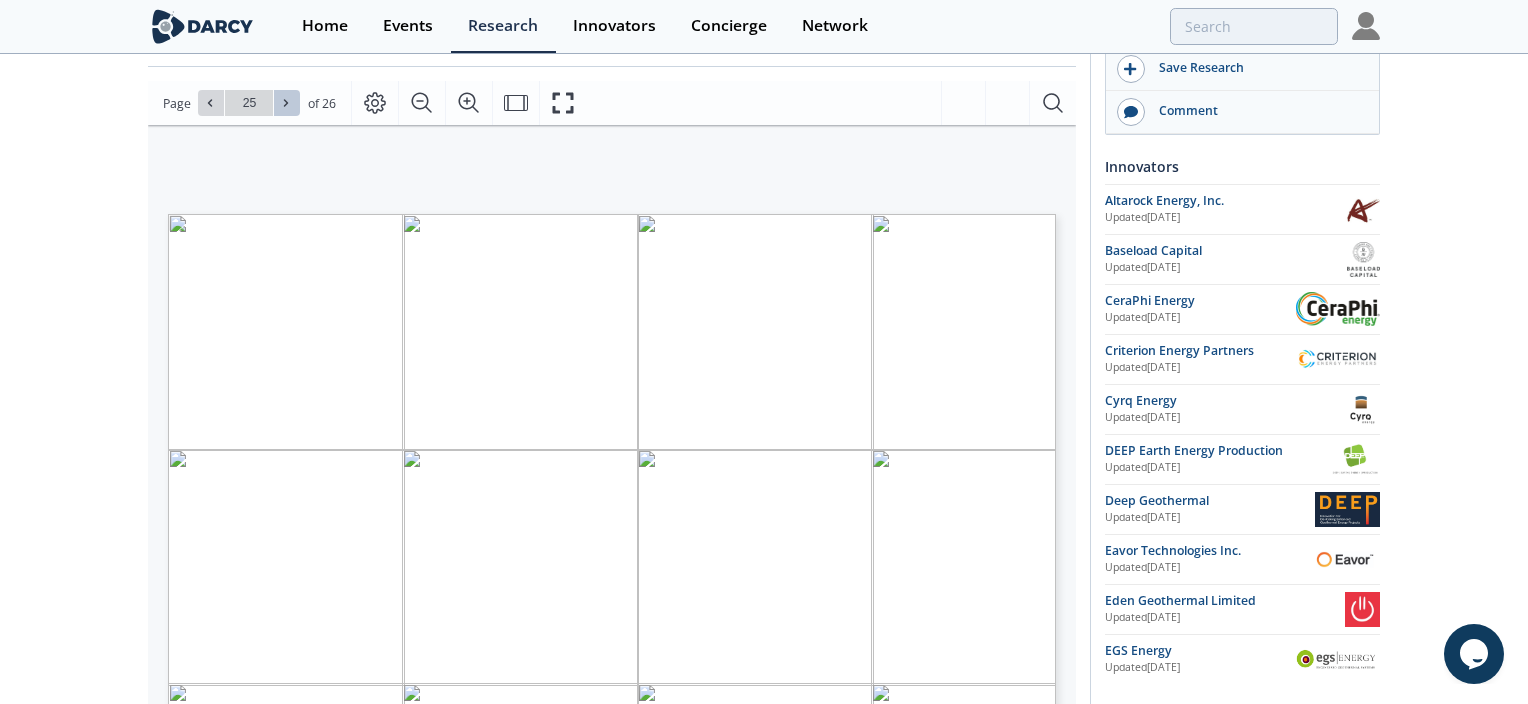 click 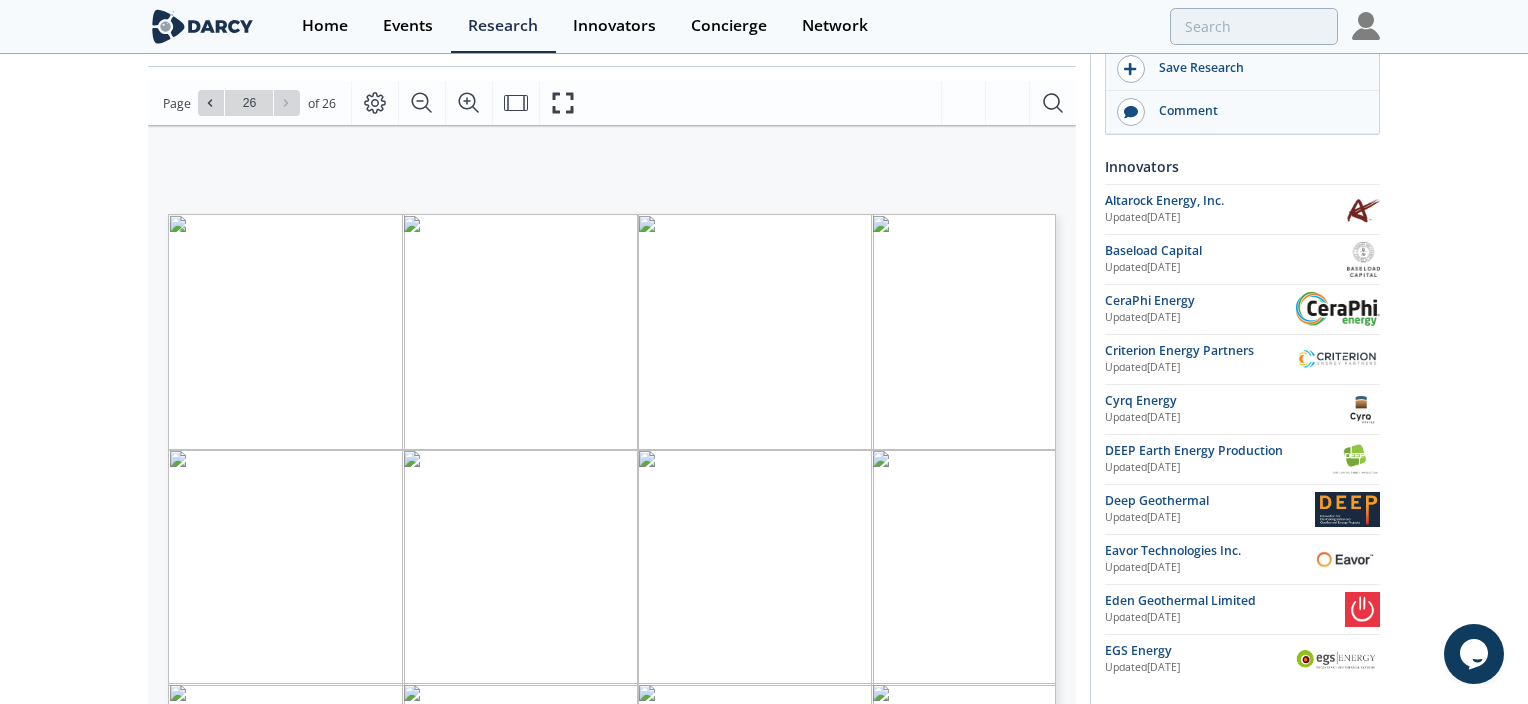 click on "Go to Page 26" at bounding box center [249, 103] 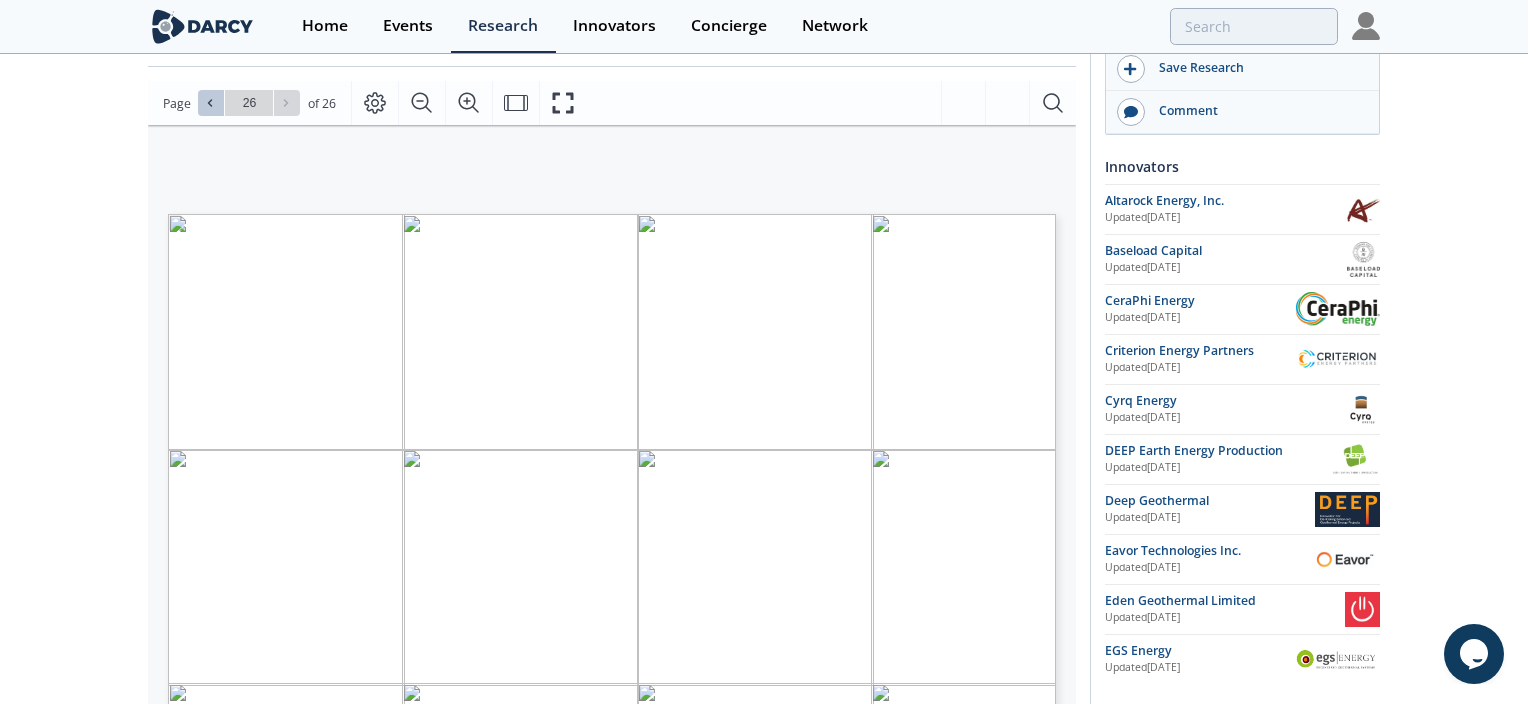 click 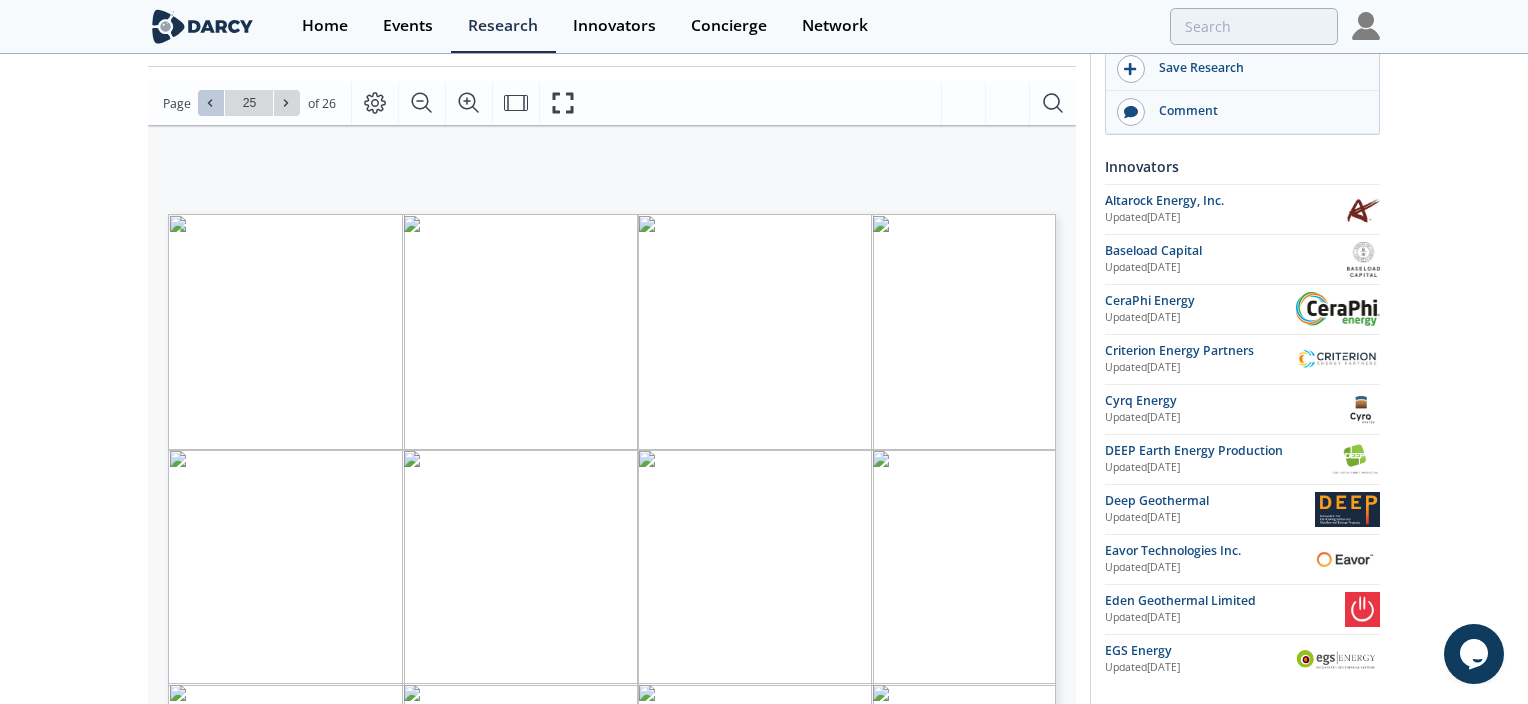 click 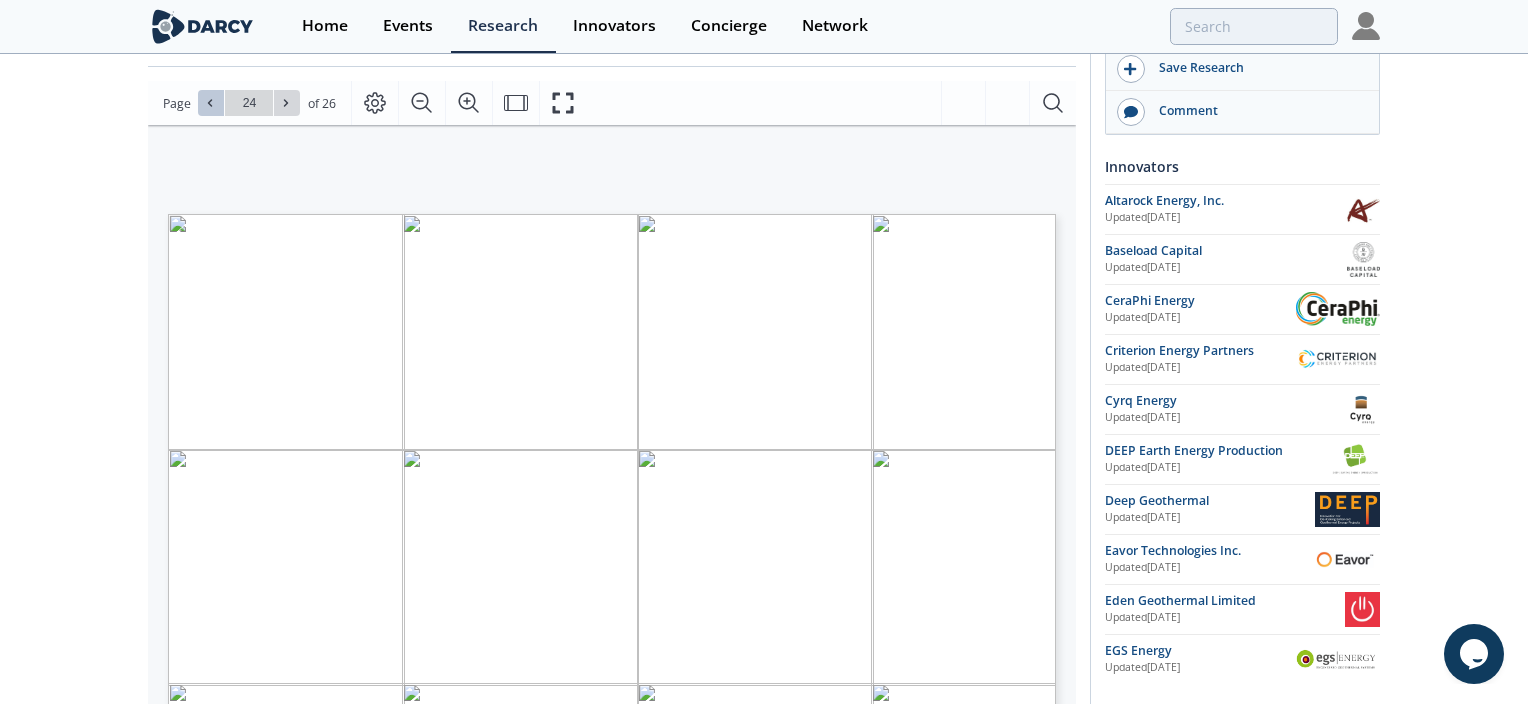 click 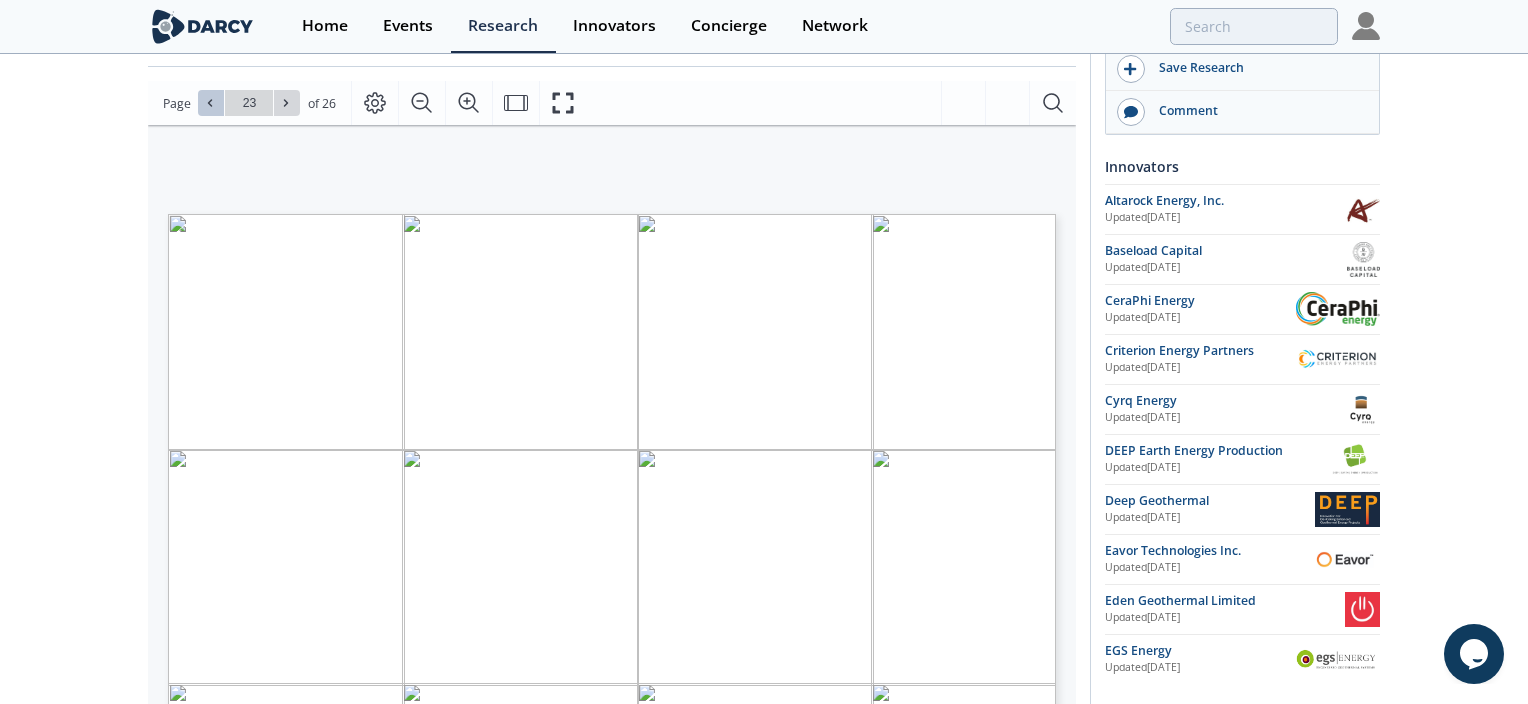 click 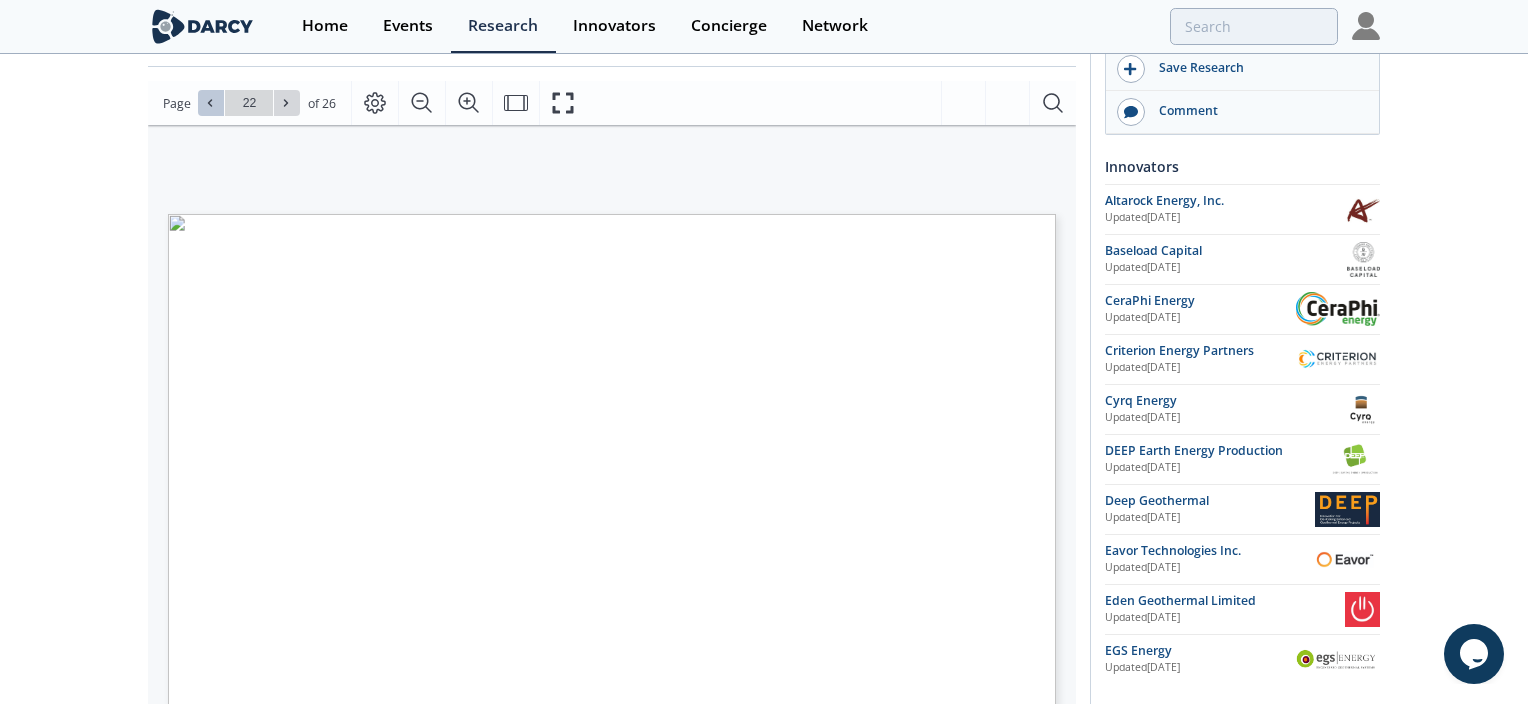 click 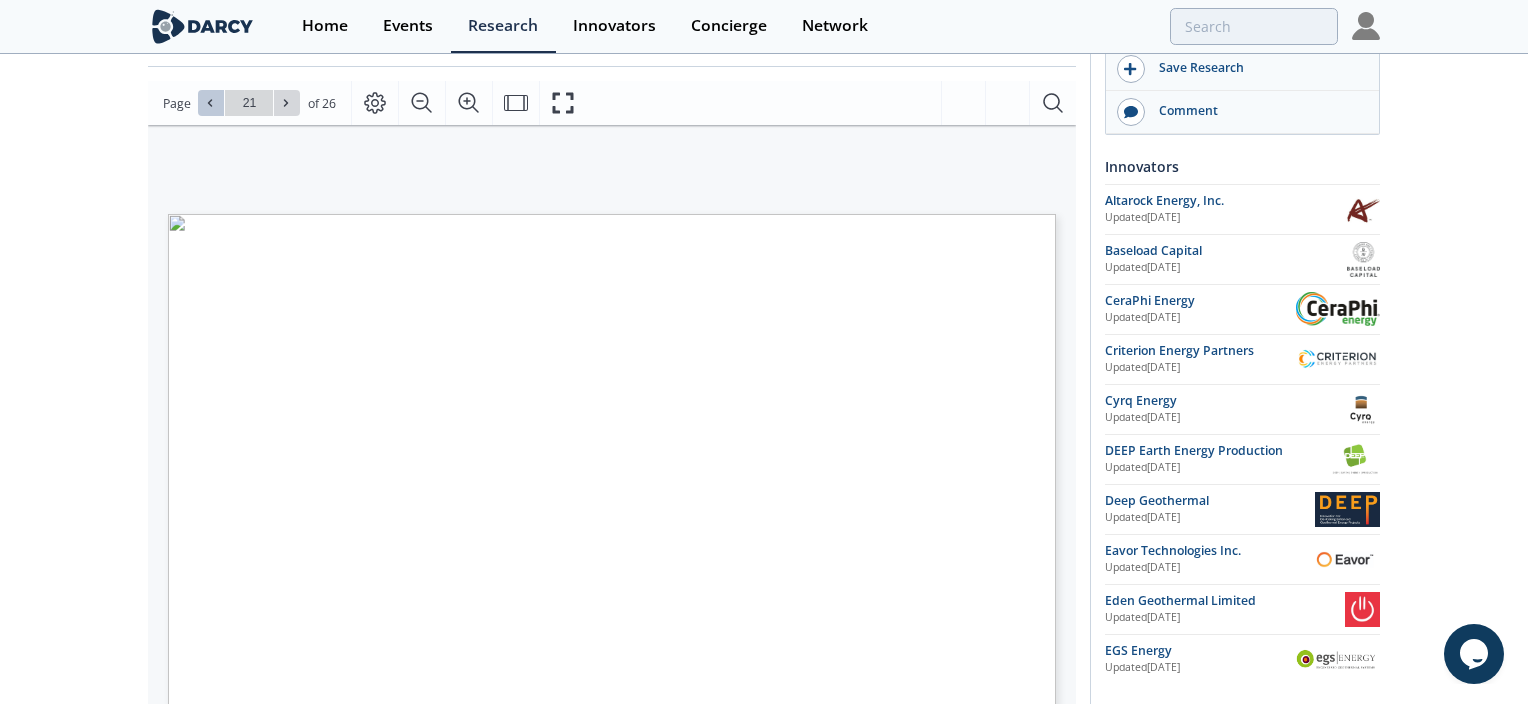 click 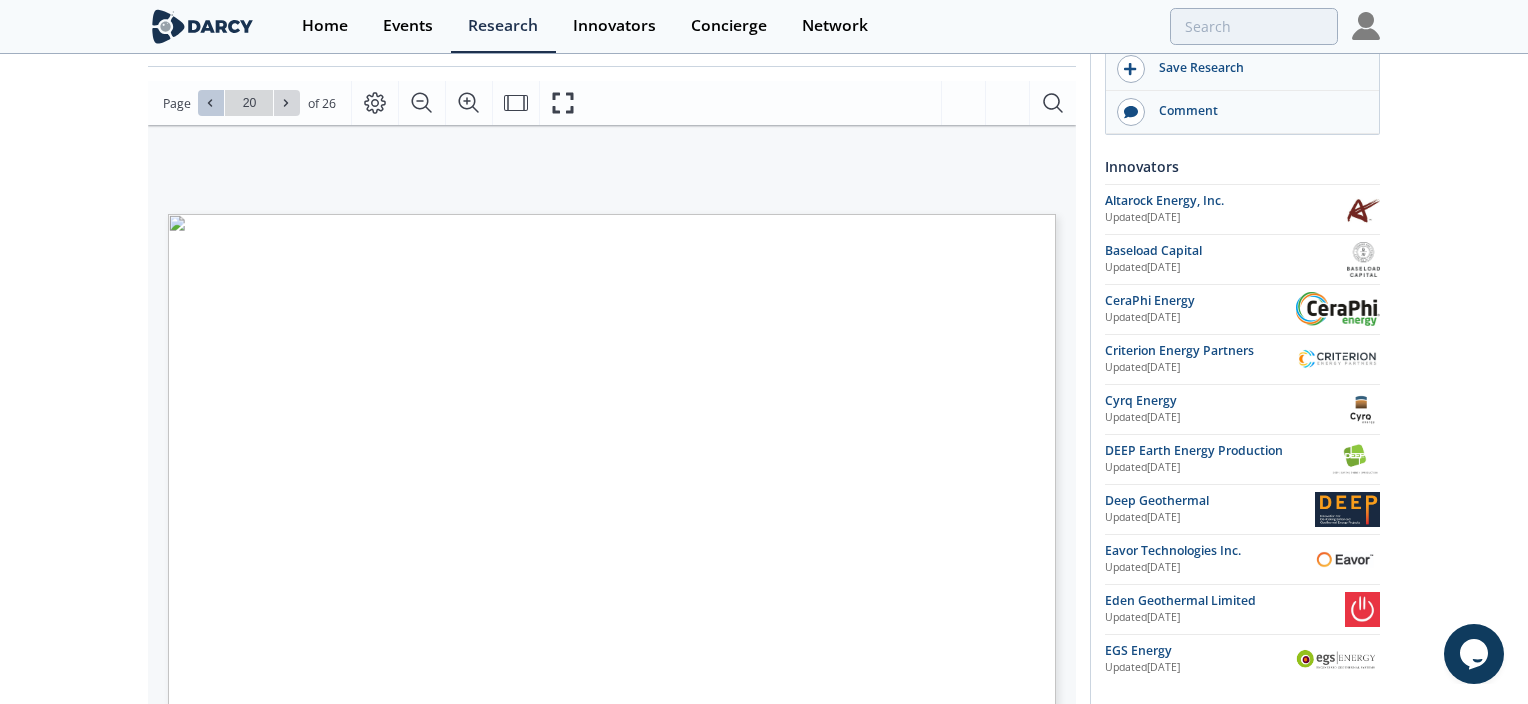click 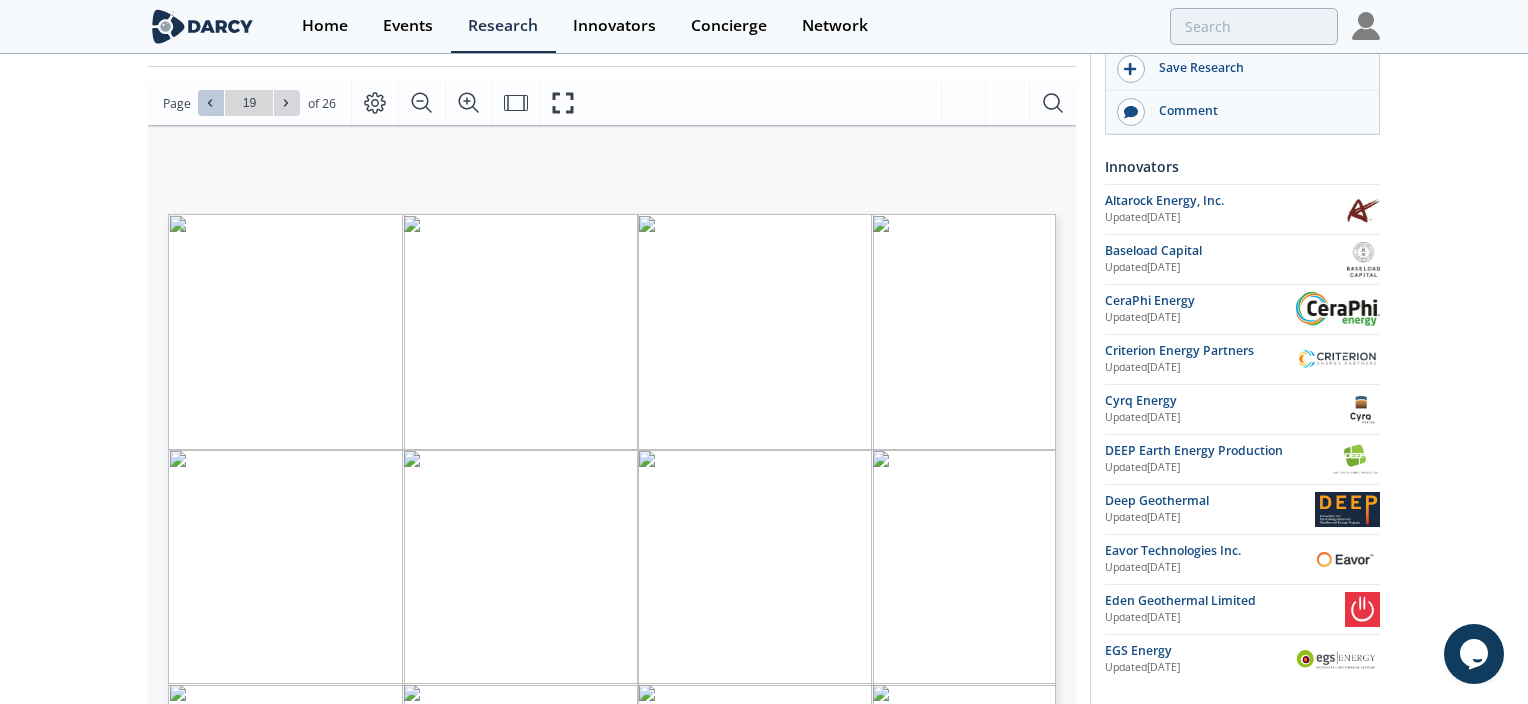 click 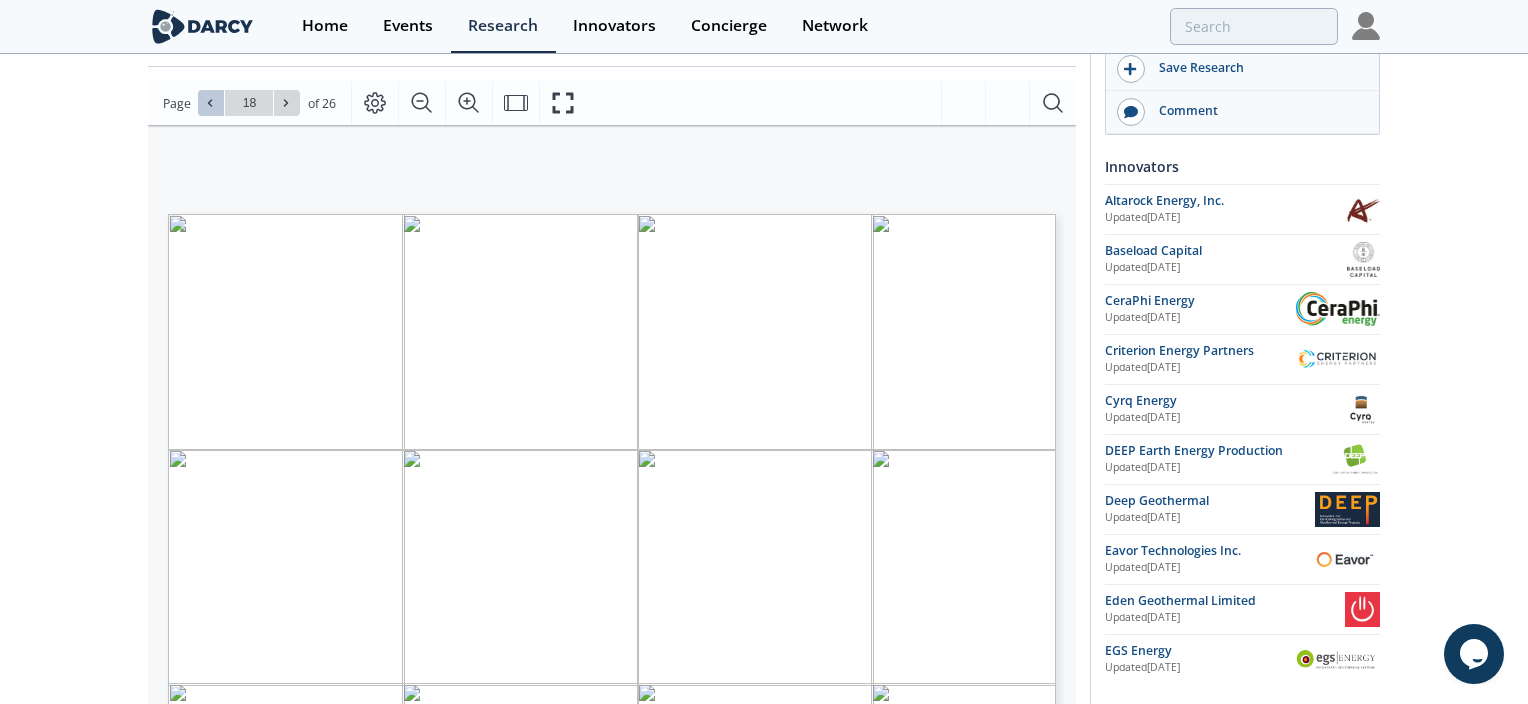click 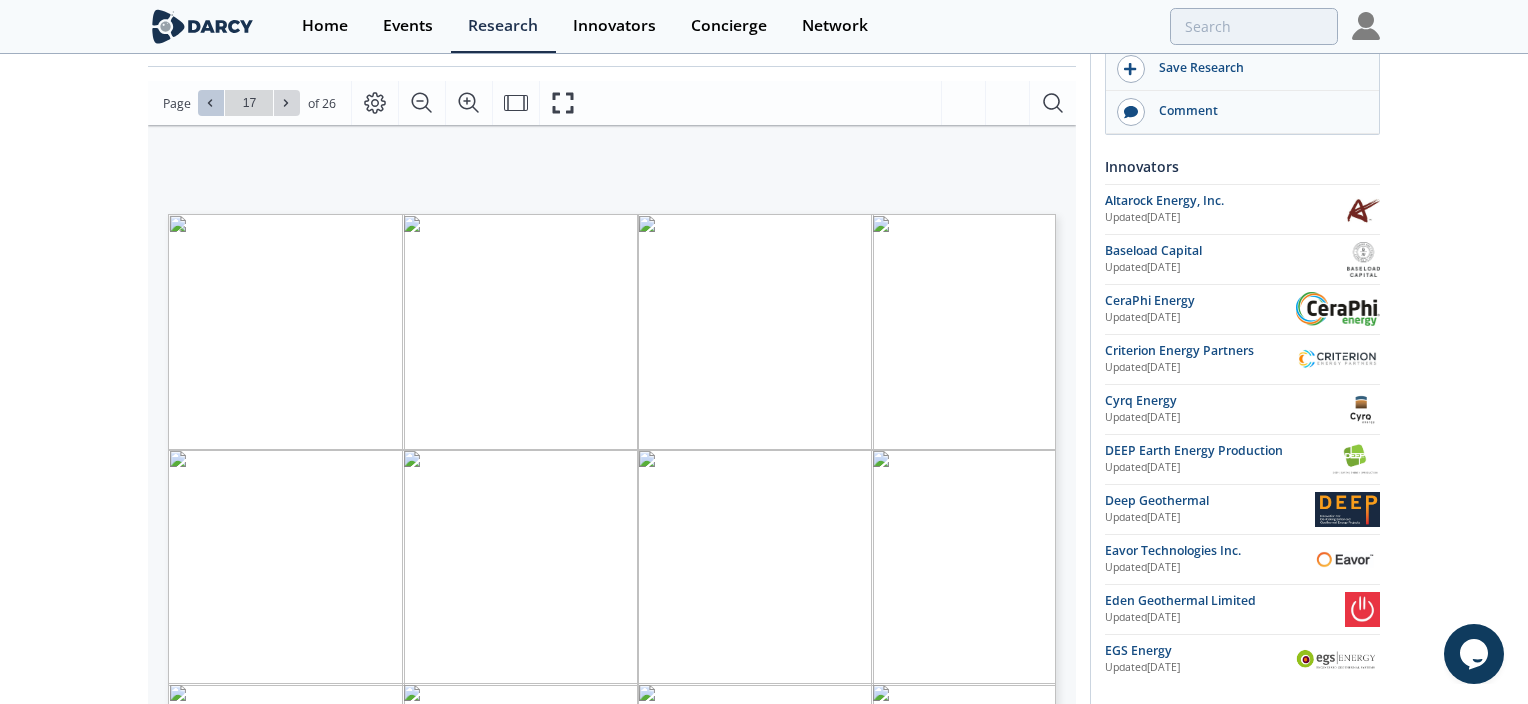 click 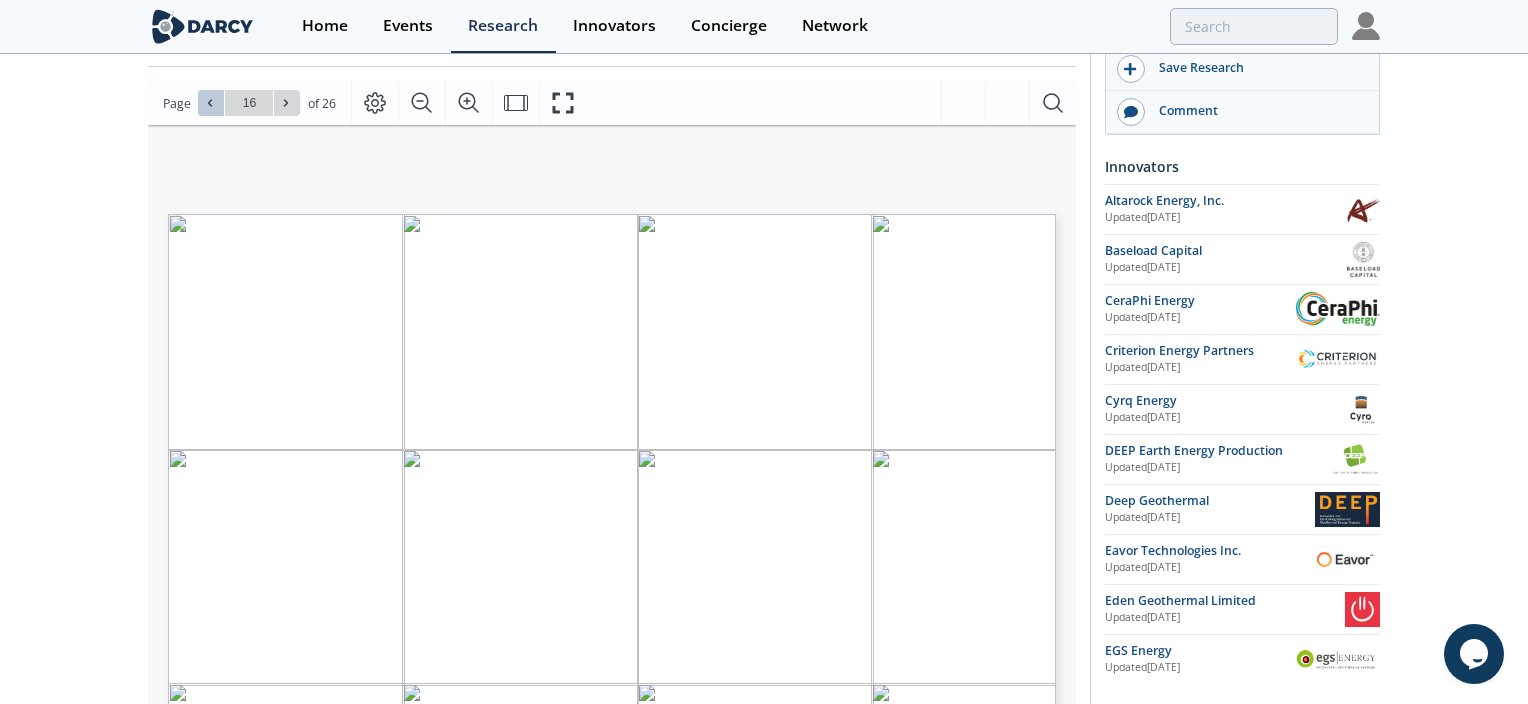 click 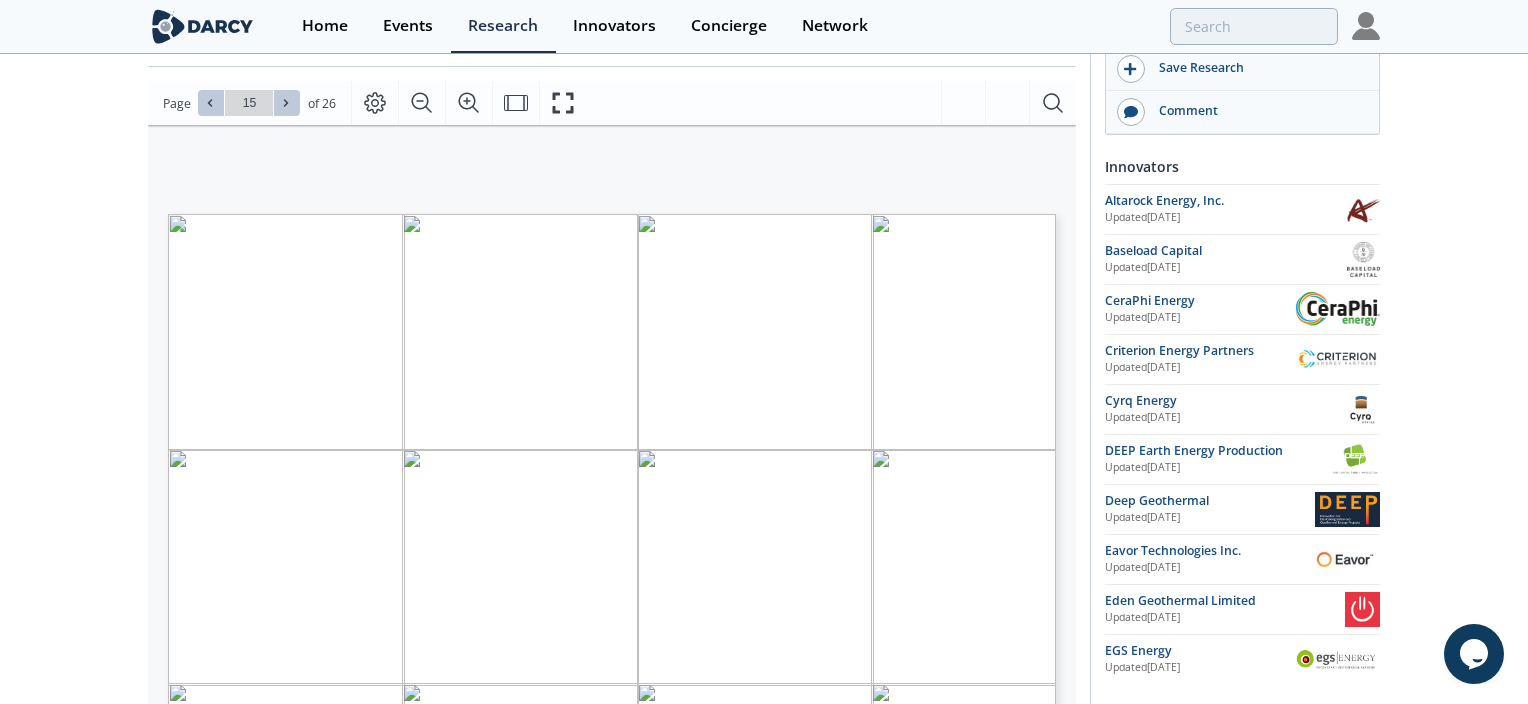 click 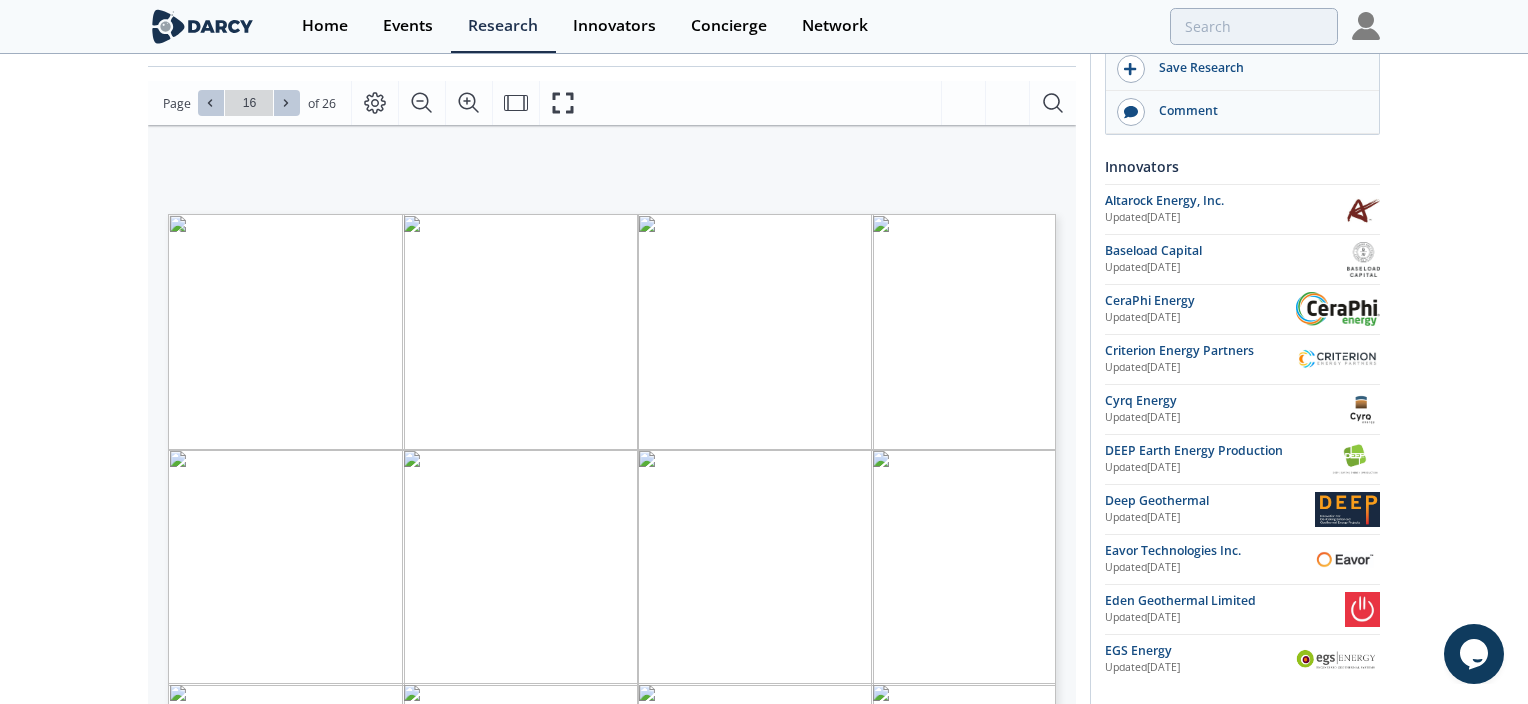 click 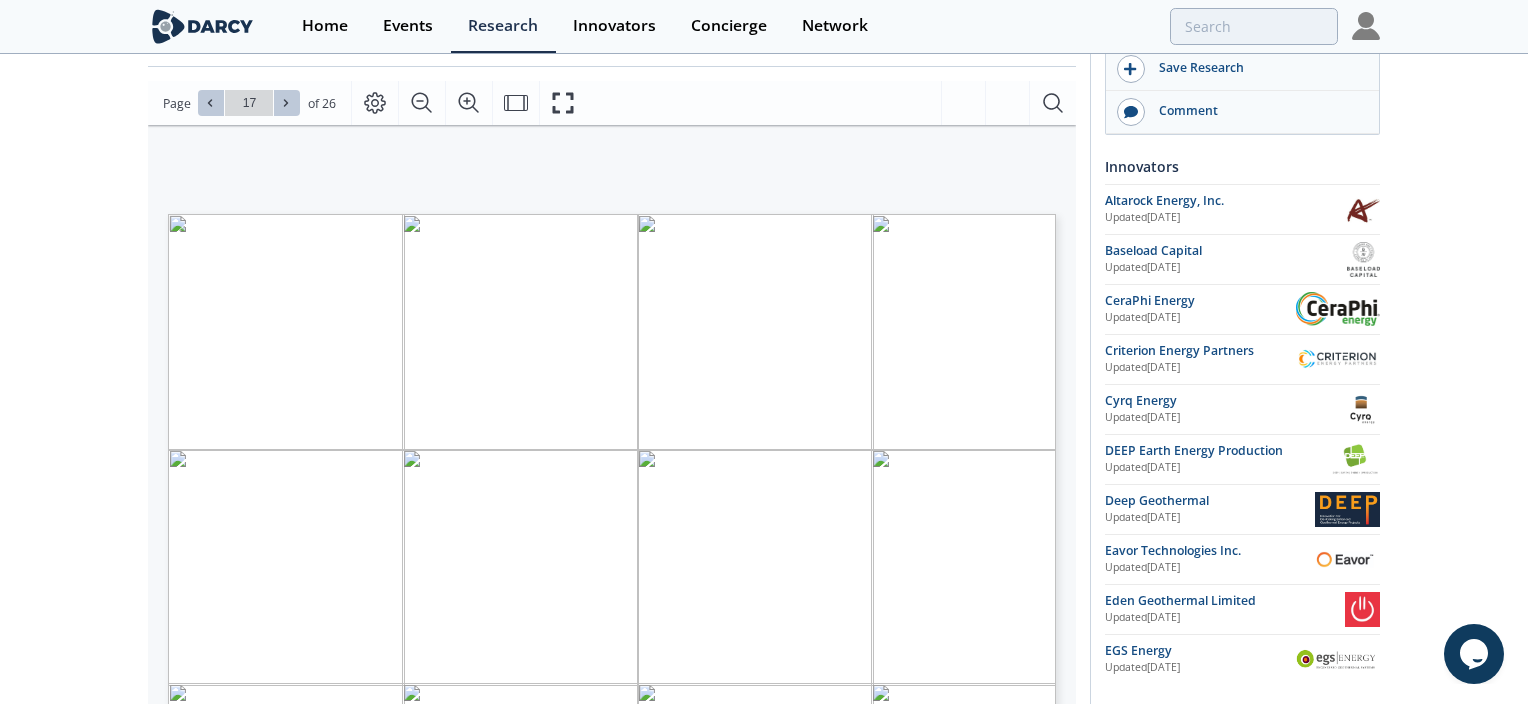 click 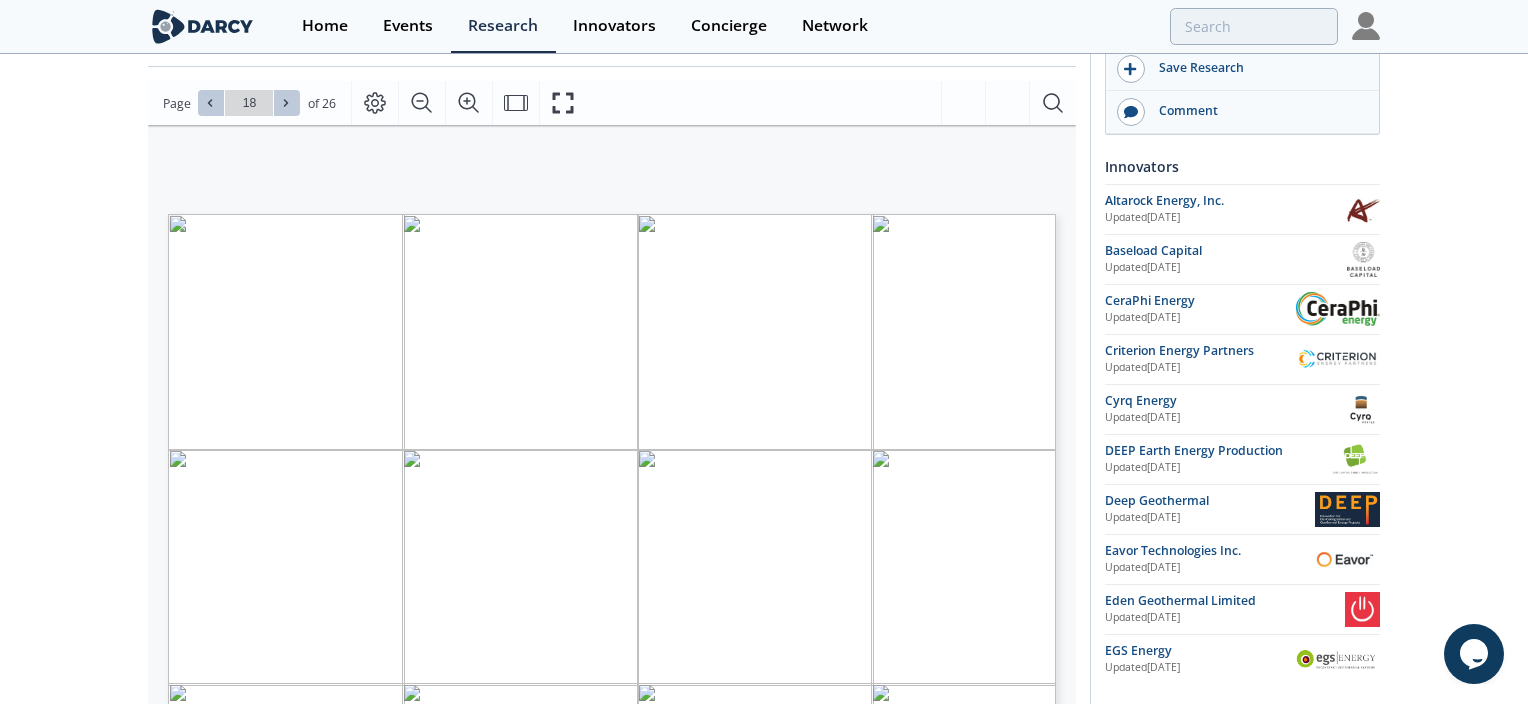 click 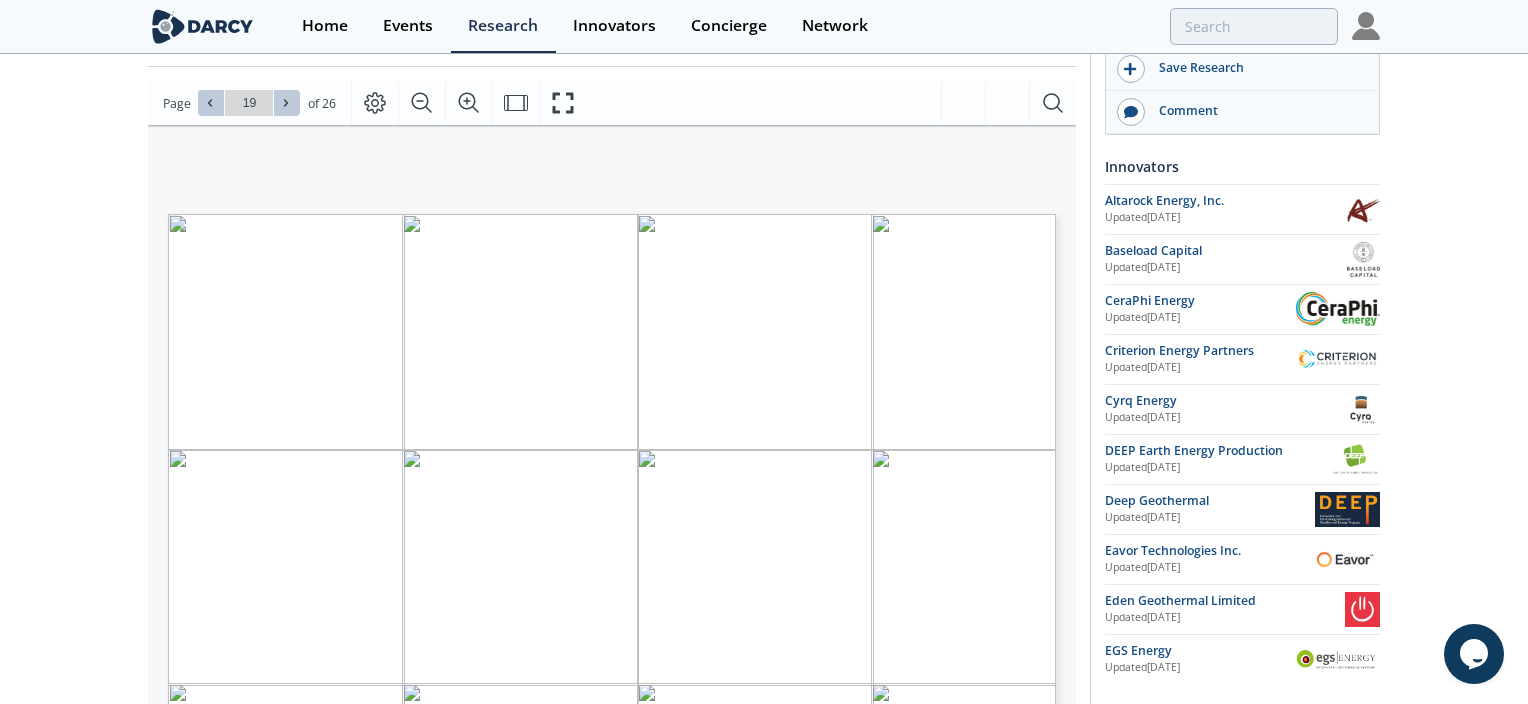 click 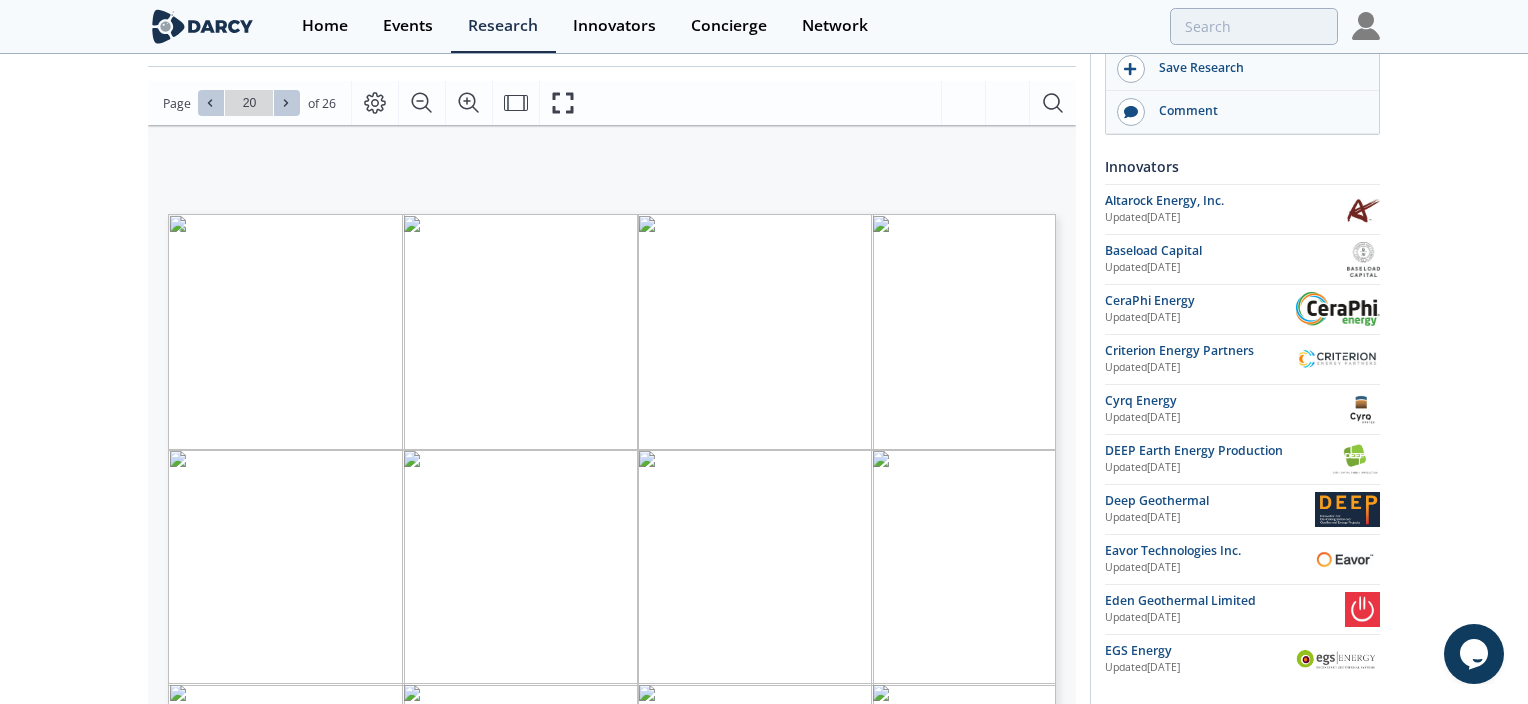 click 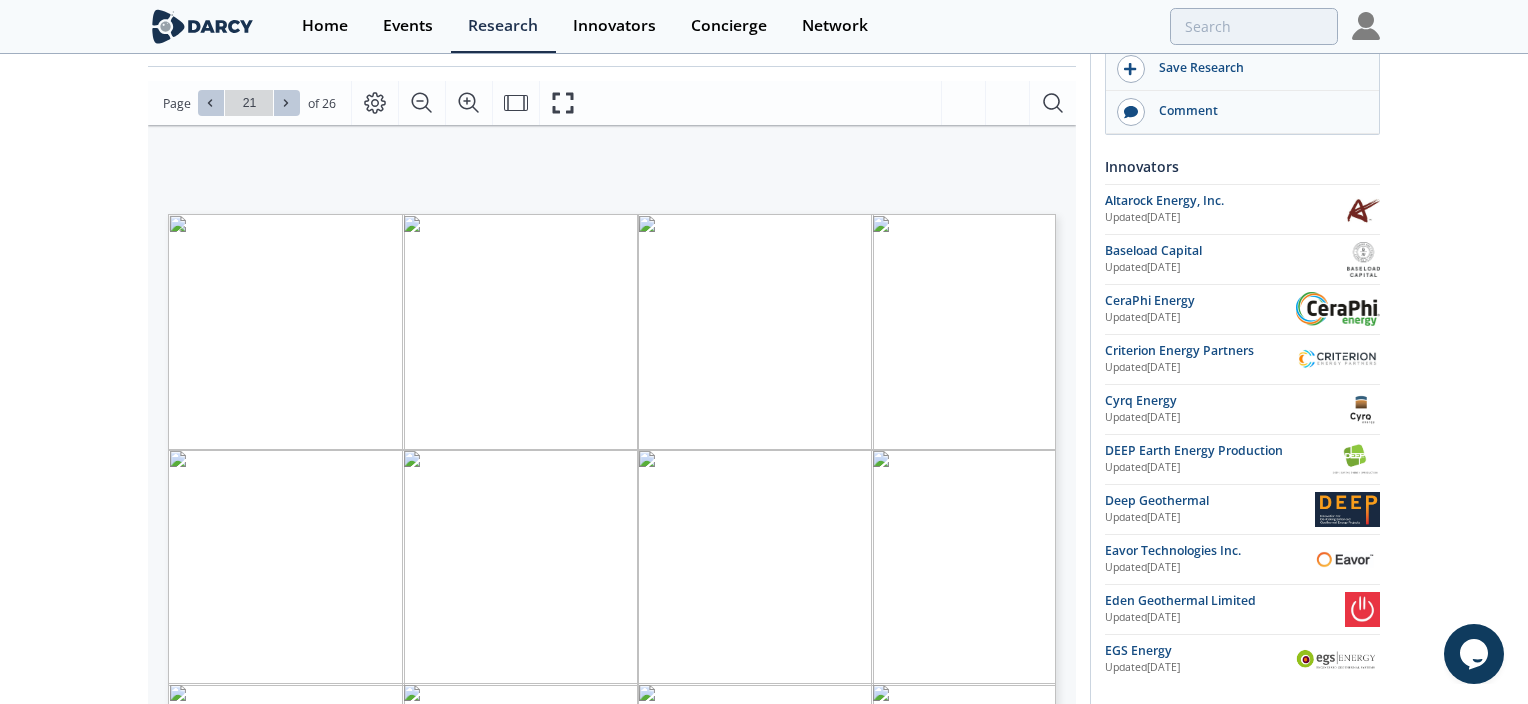 click 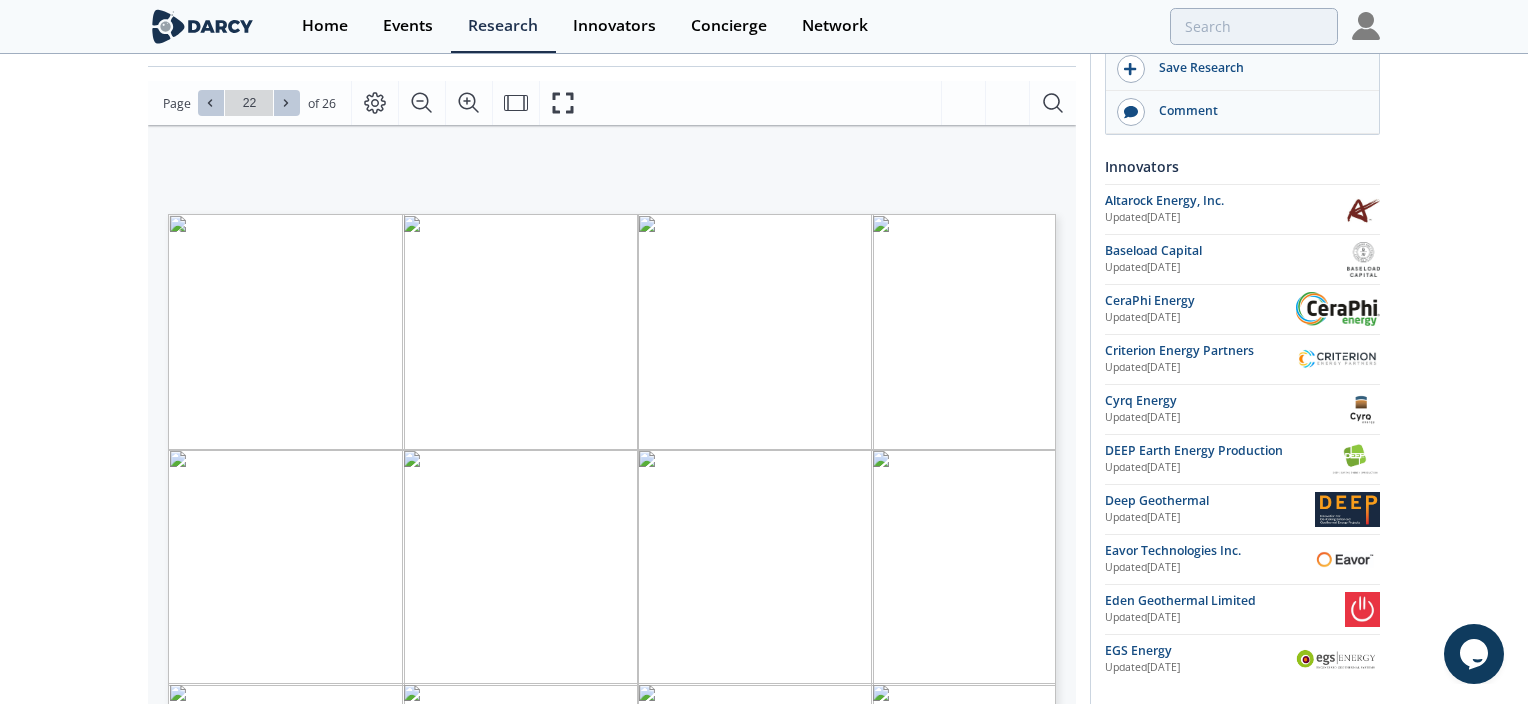 click 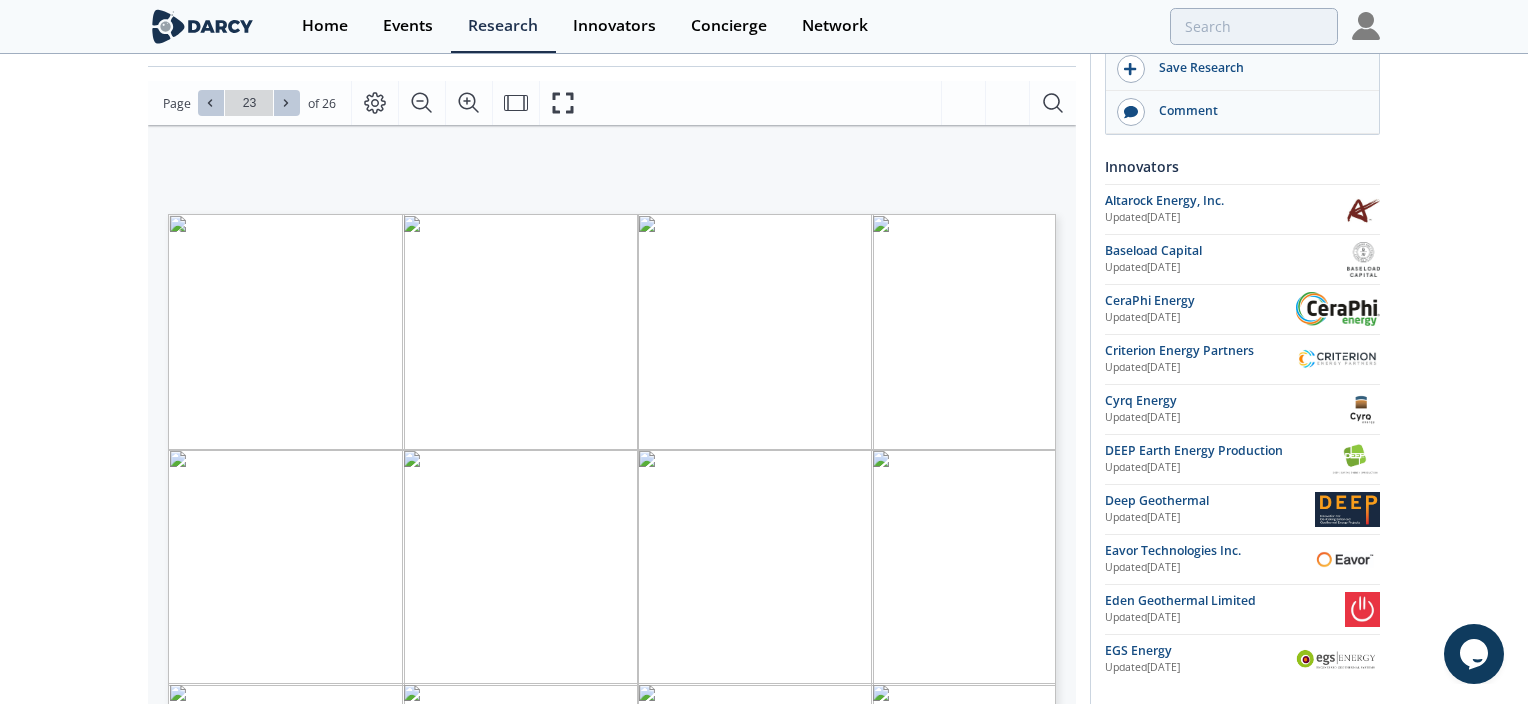 click 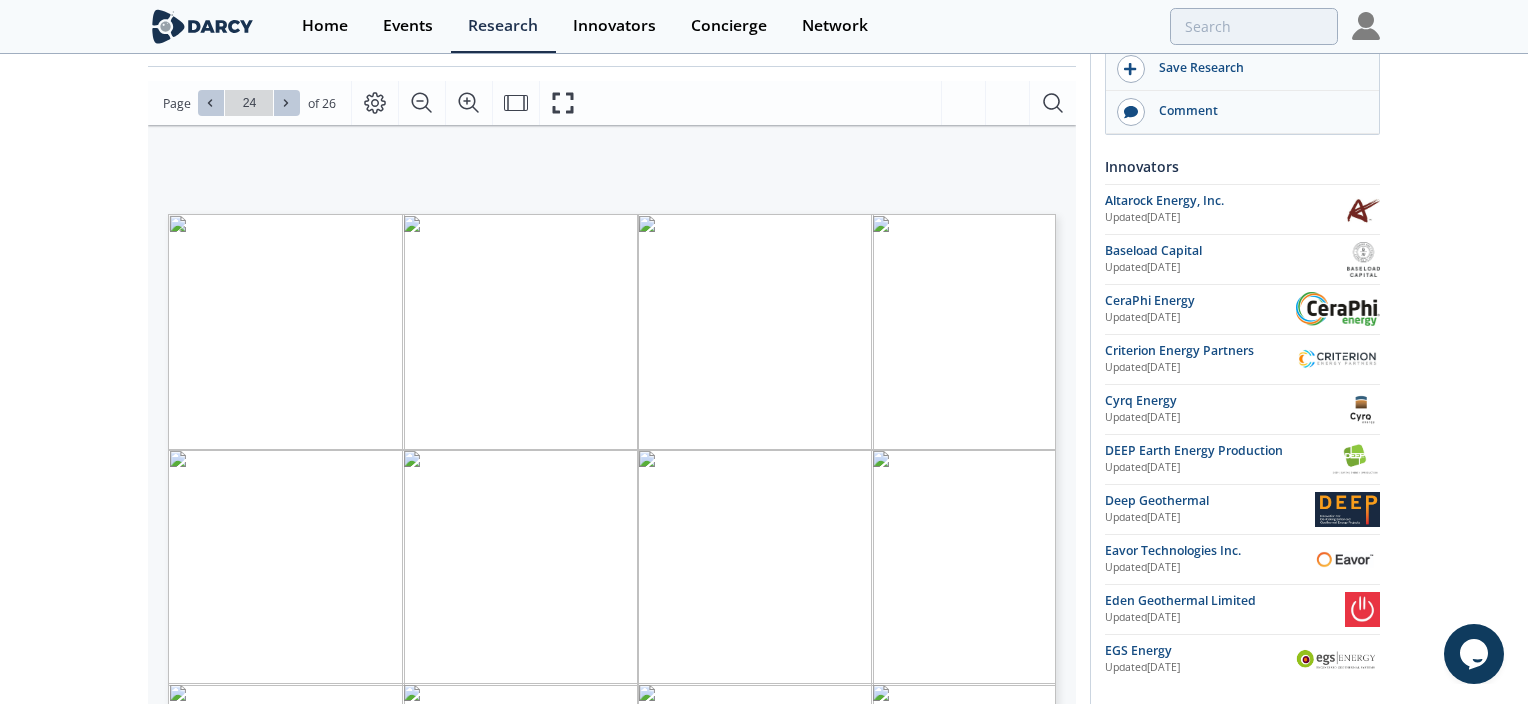 click 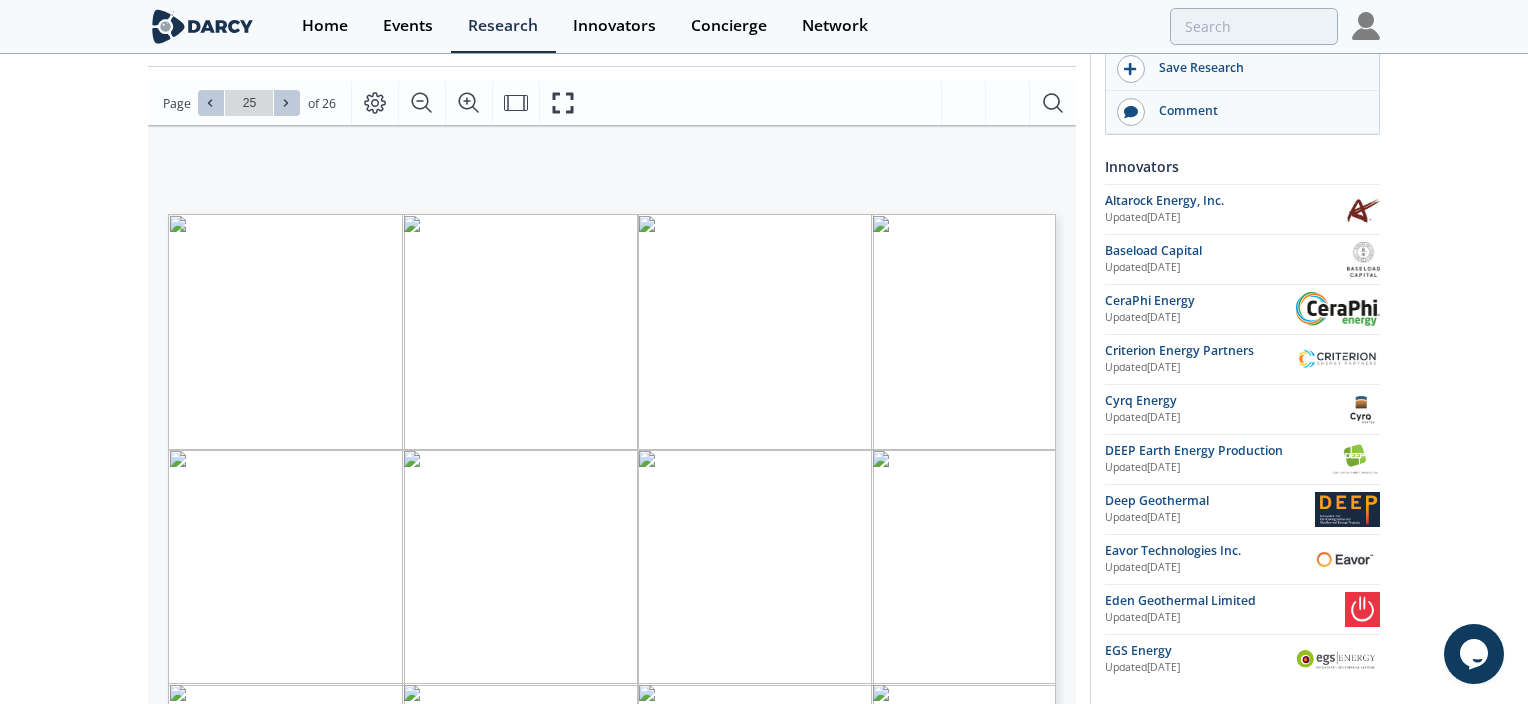 click 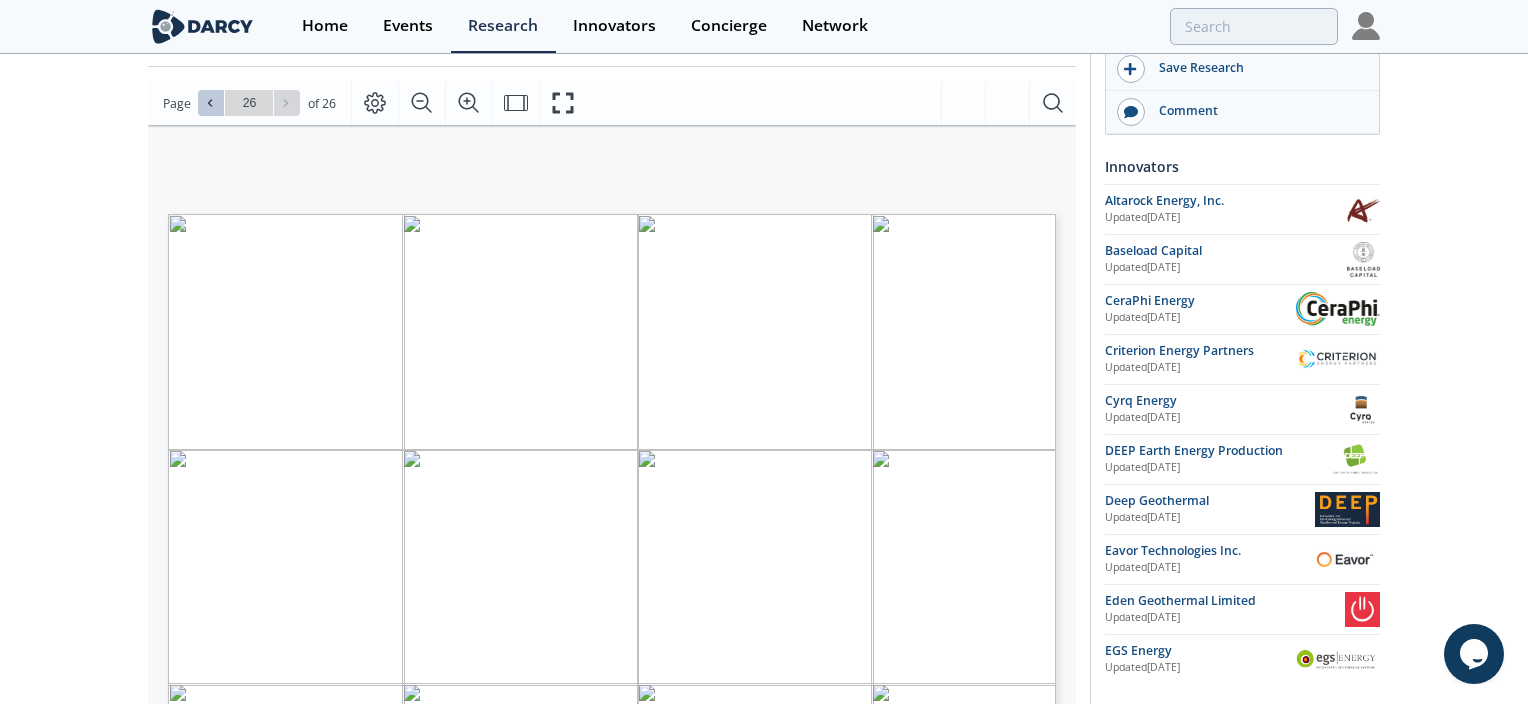 click 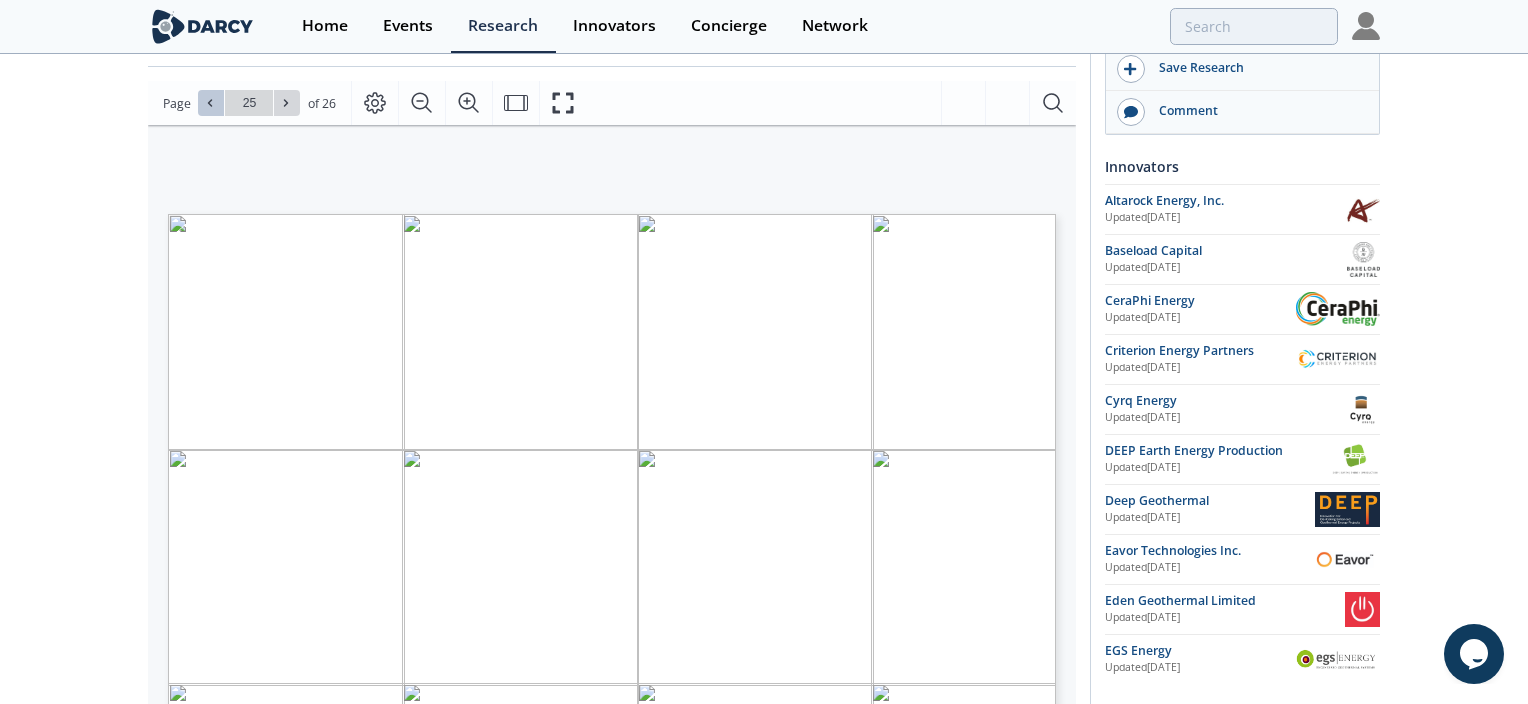 click 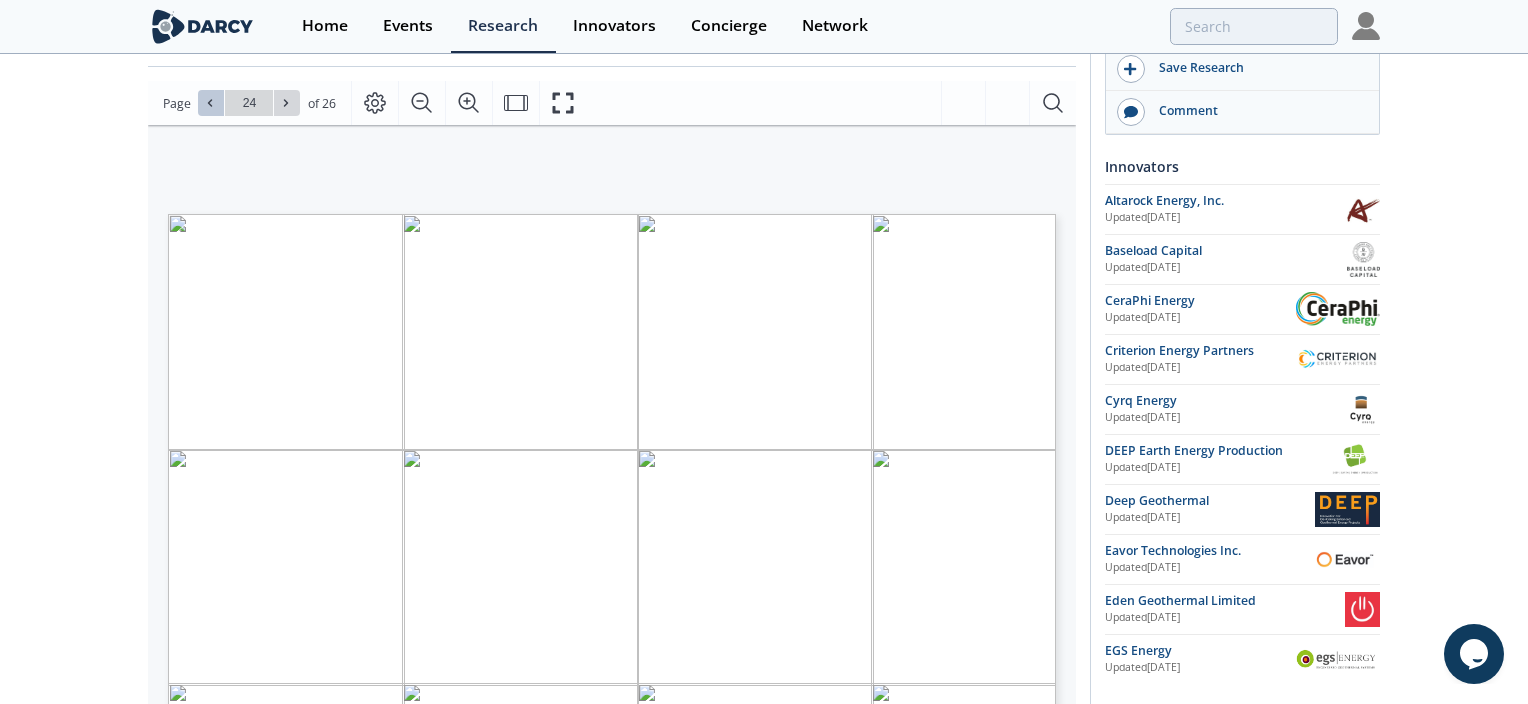 click 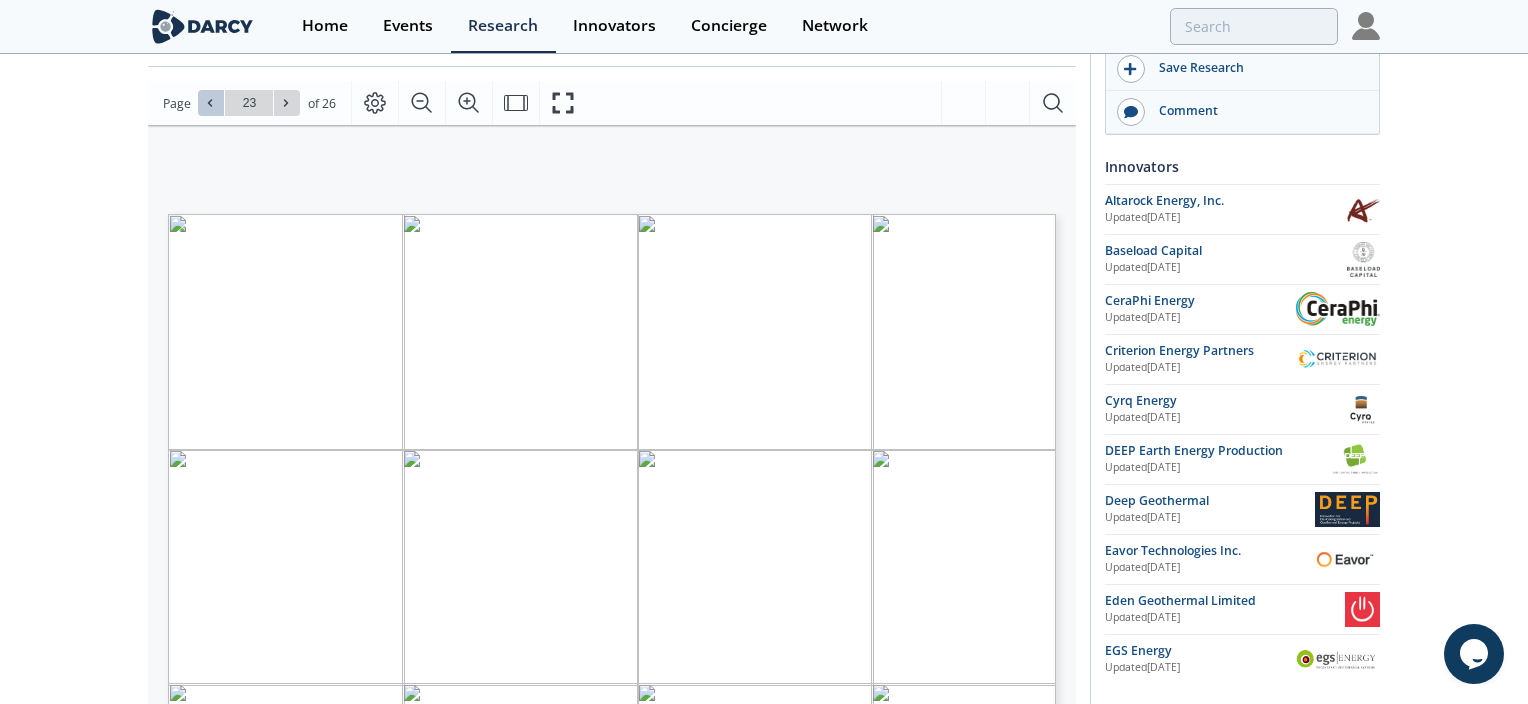 click 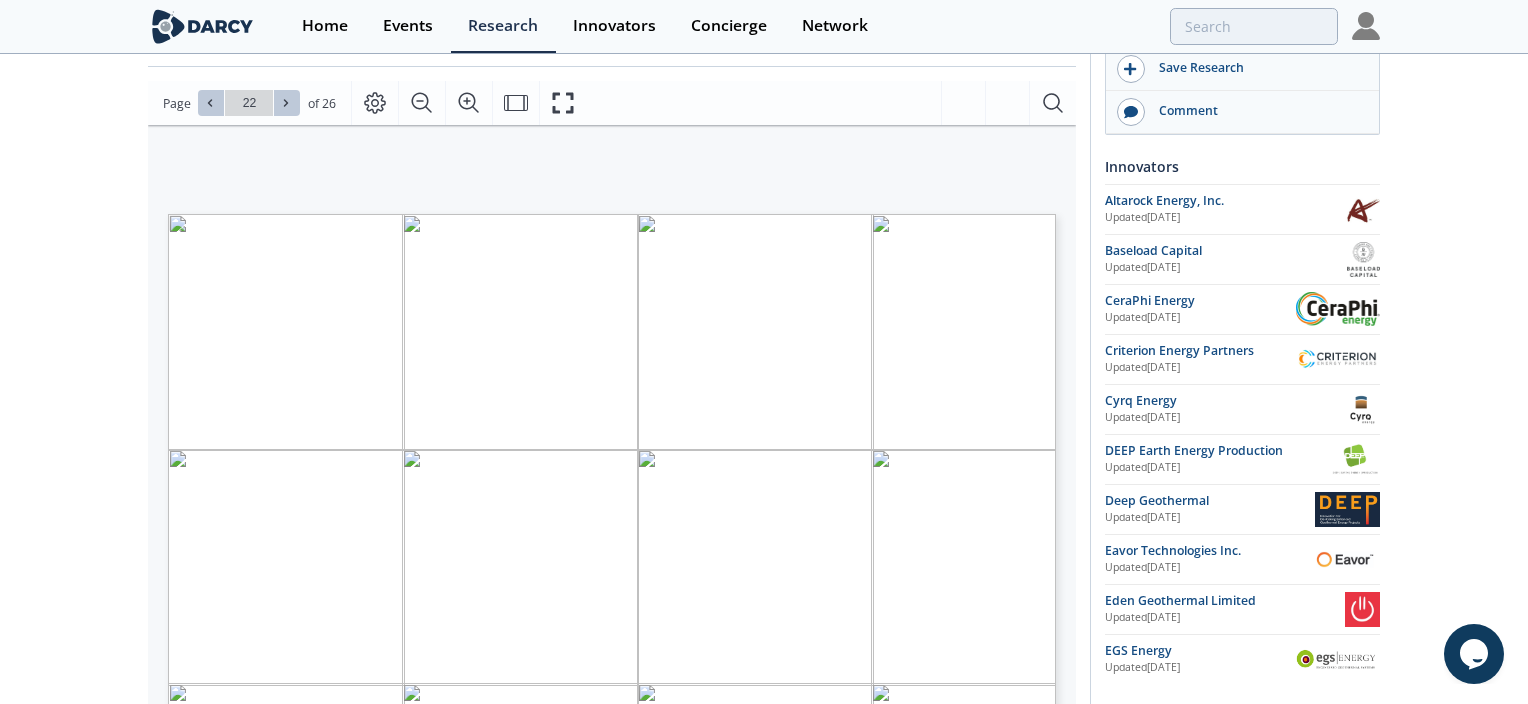 click 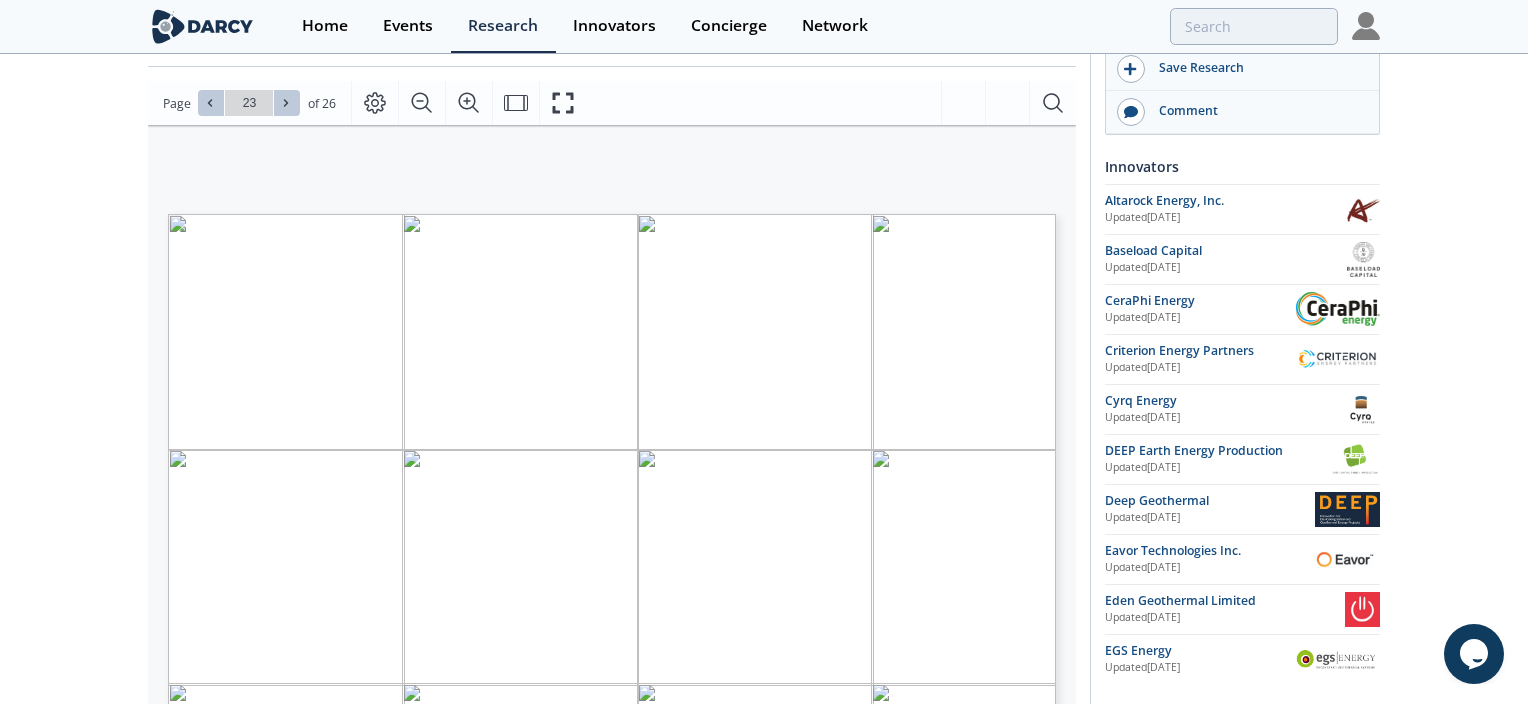 click 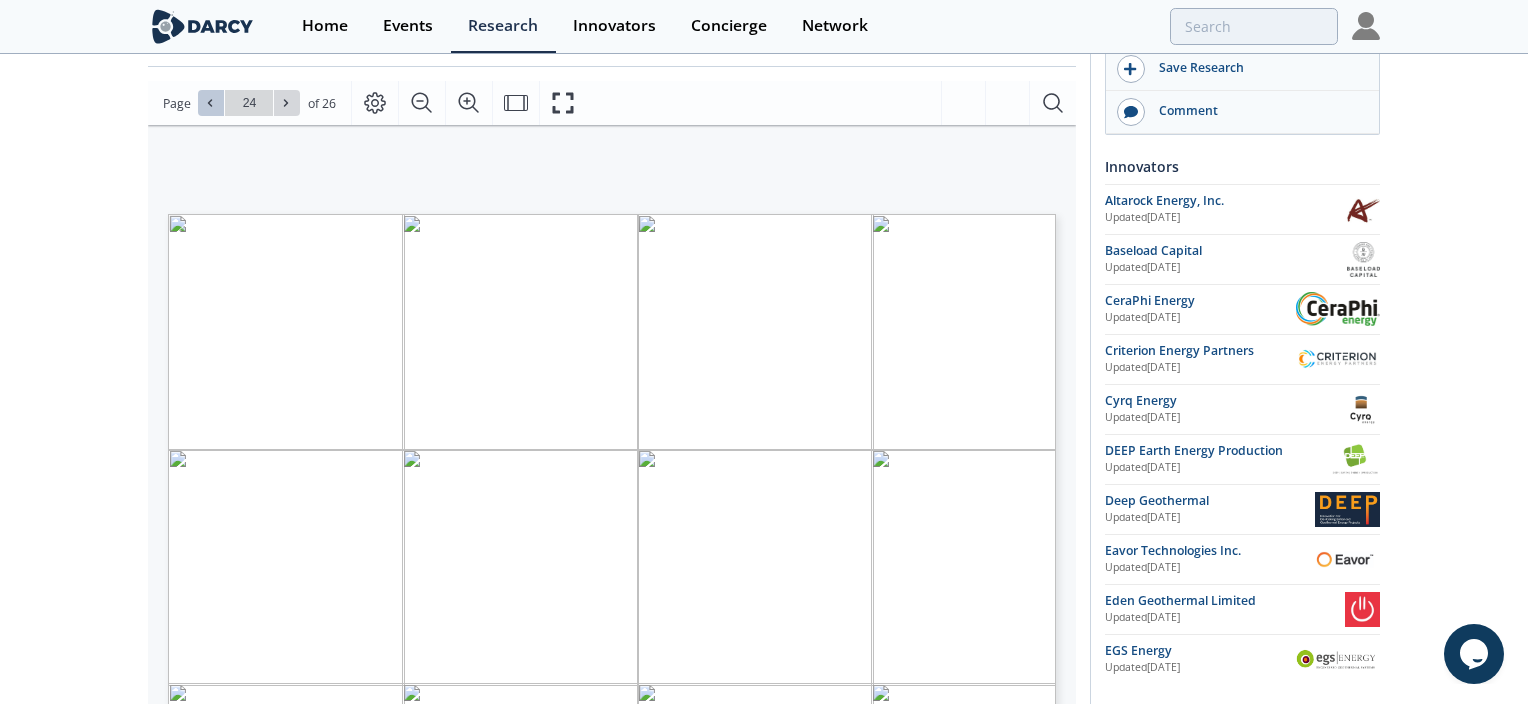 click at bounding box center (211, 103) 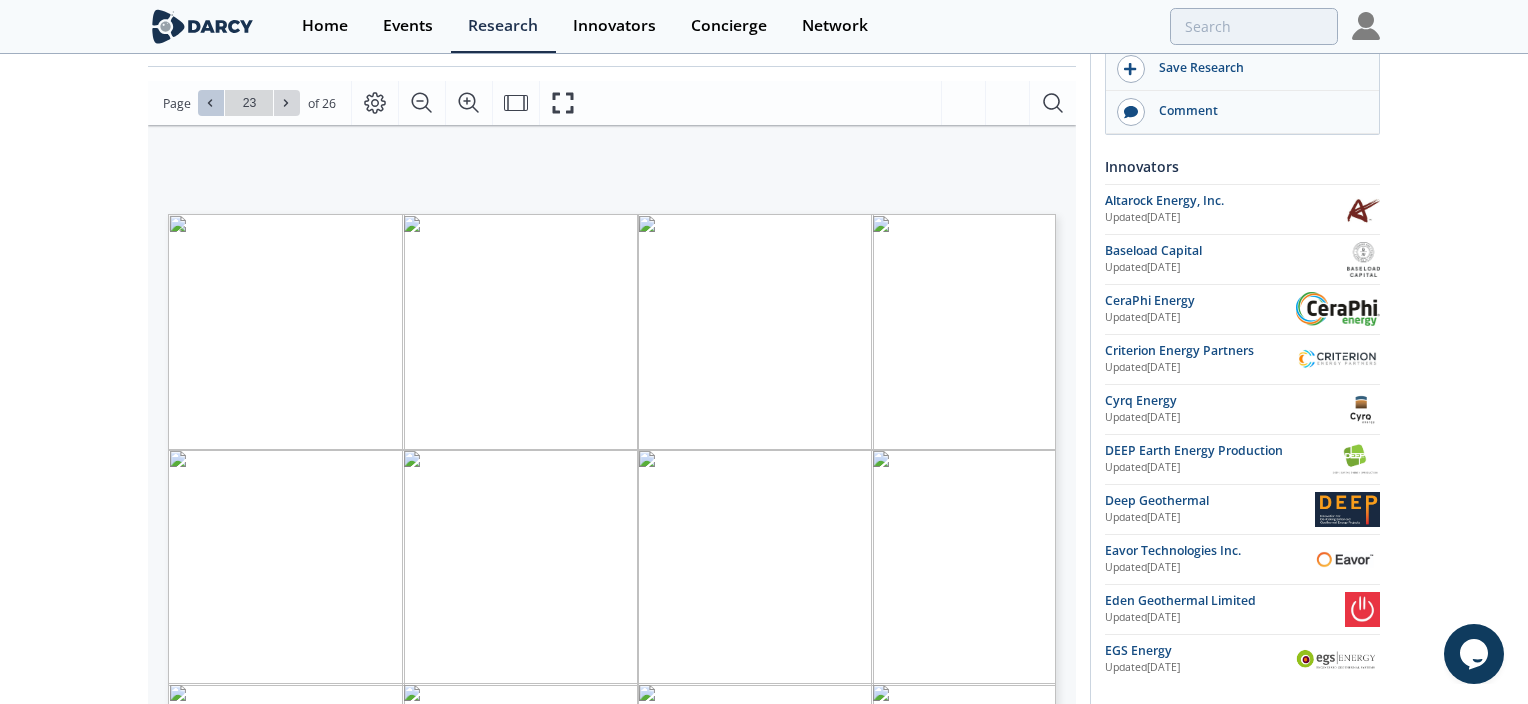 click at bounding box center (211, 103) 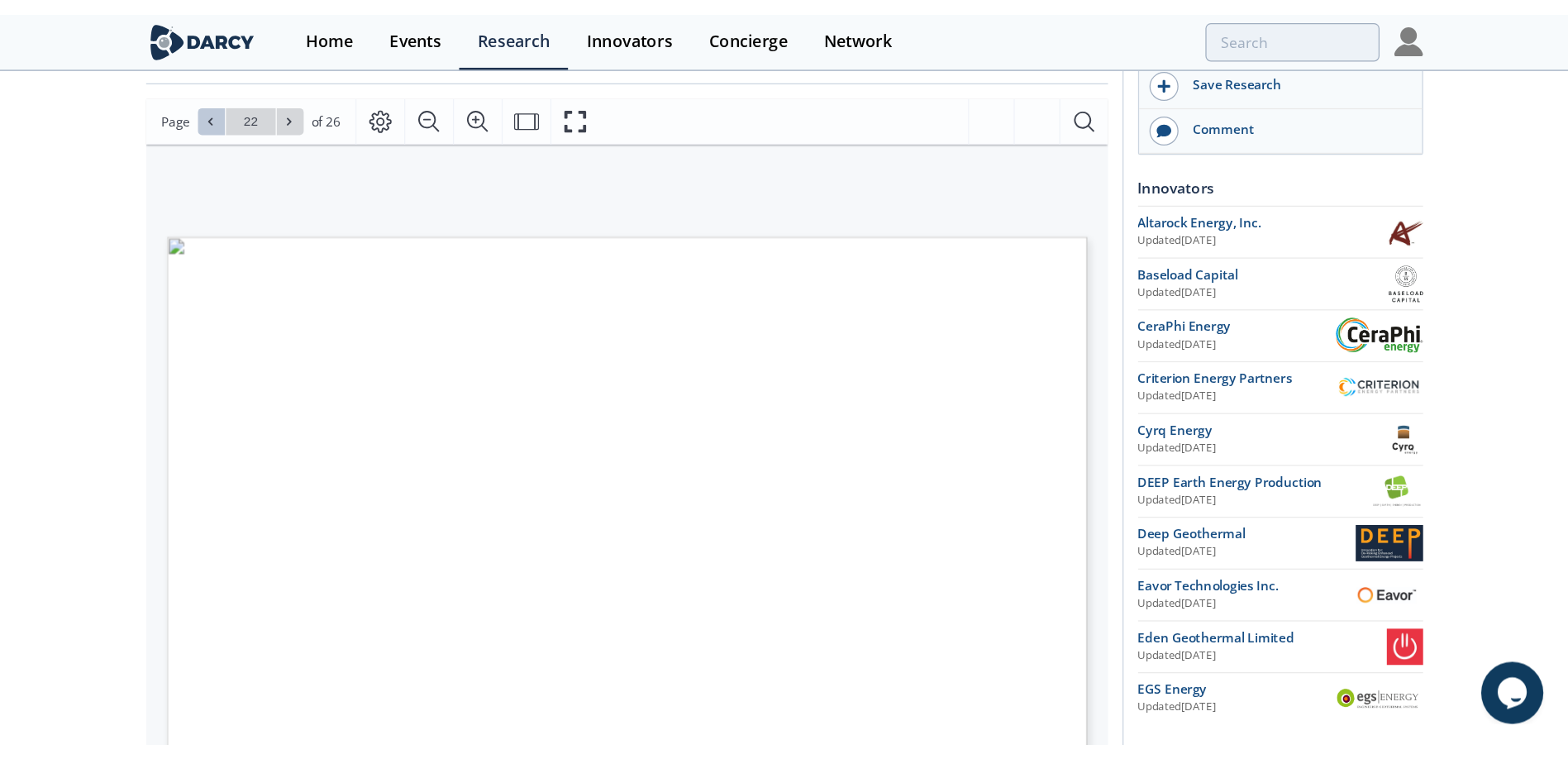 scroll, scrollTop: 216, scrollLeft: 0, axis: vertical 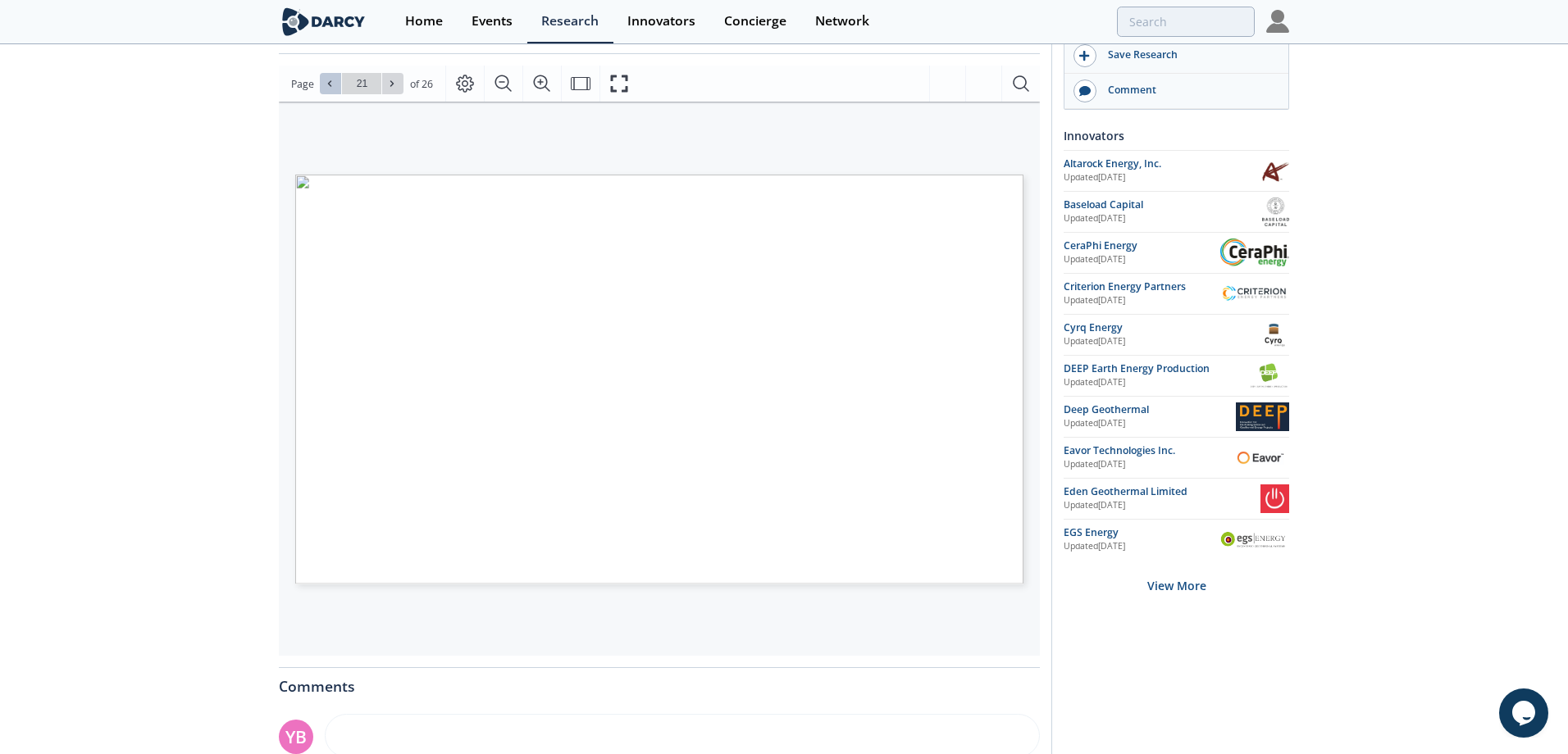 click 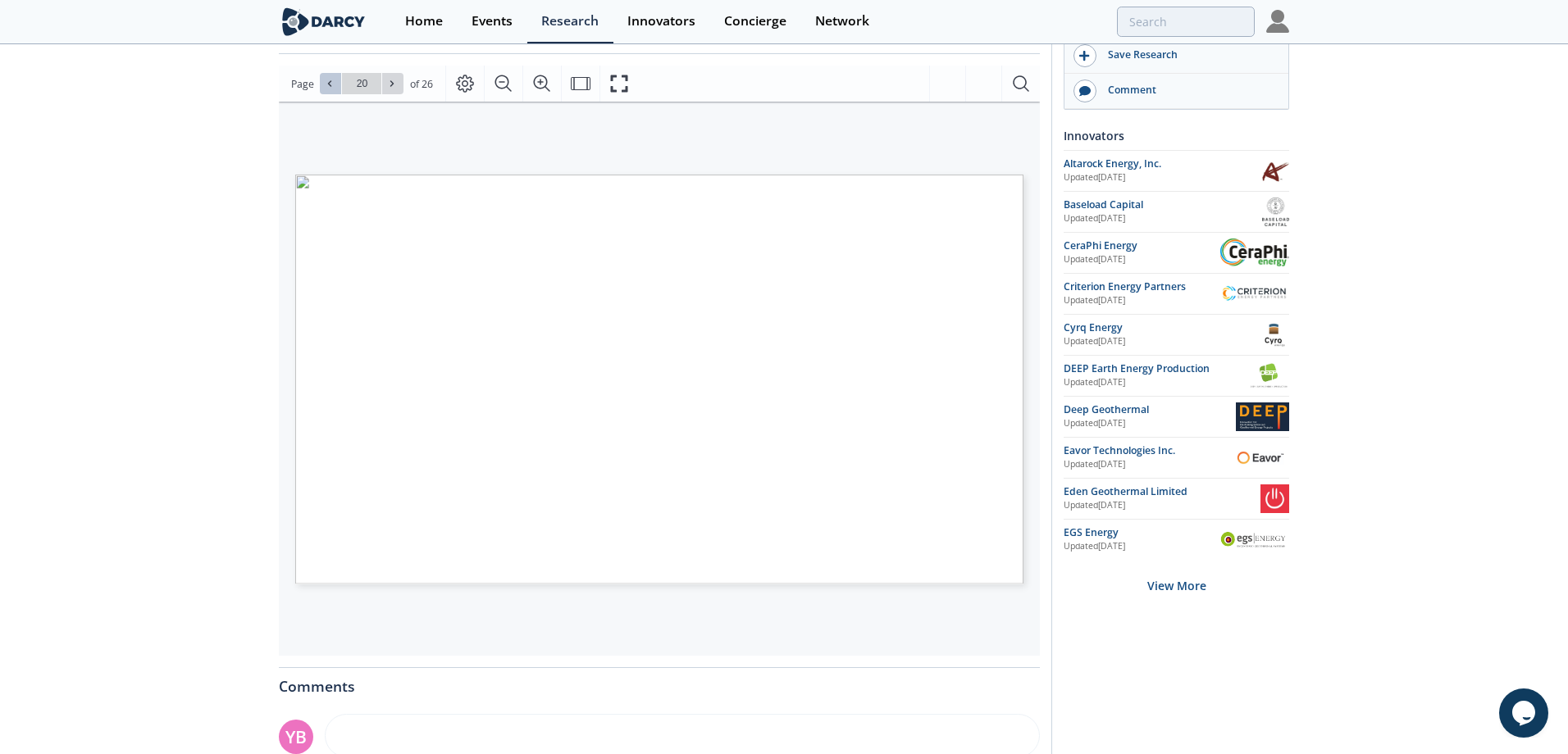 click 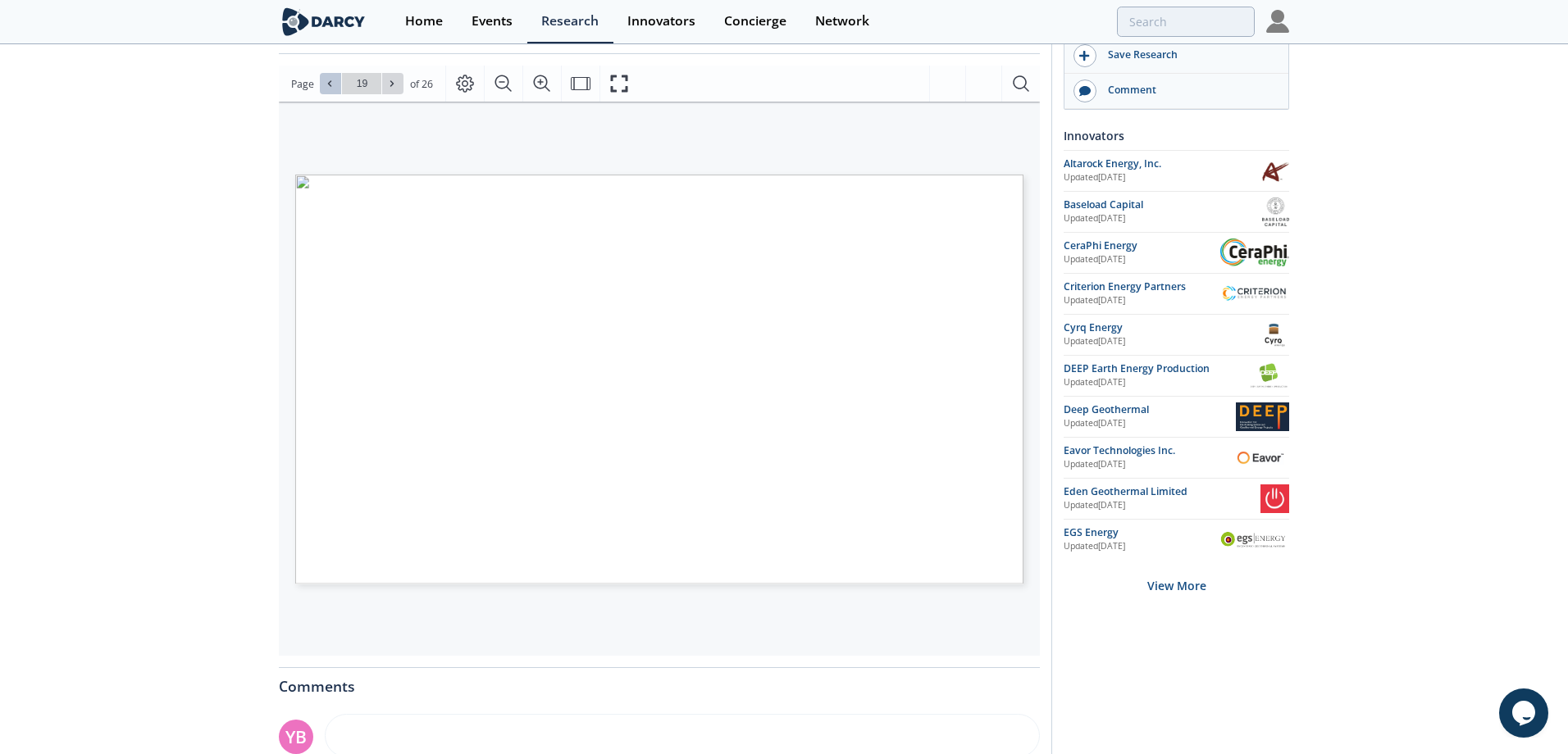 click 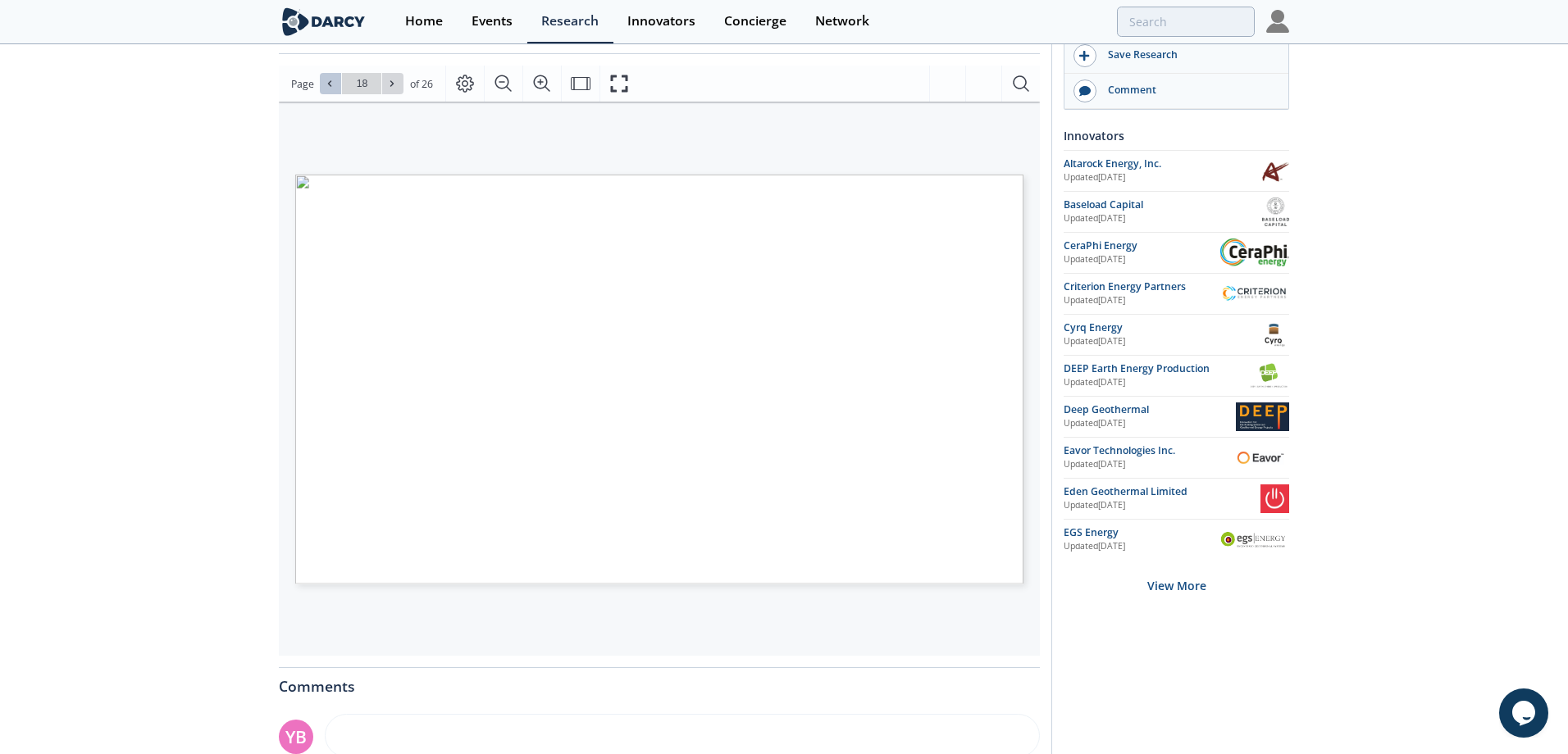 click 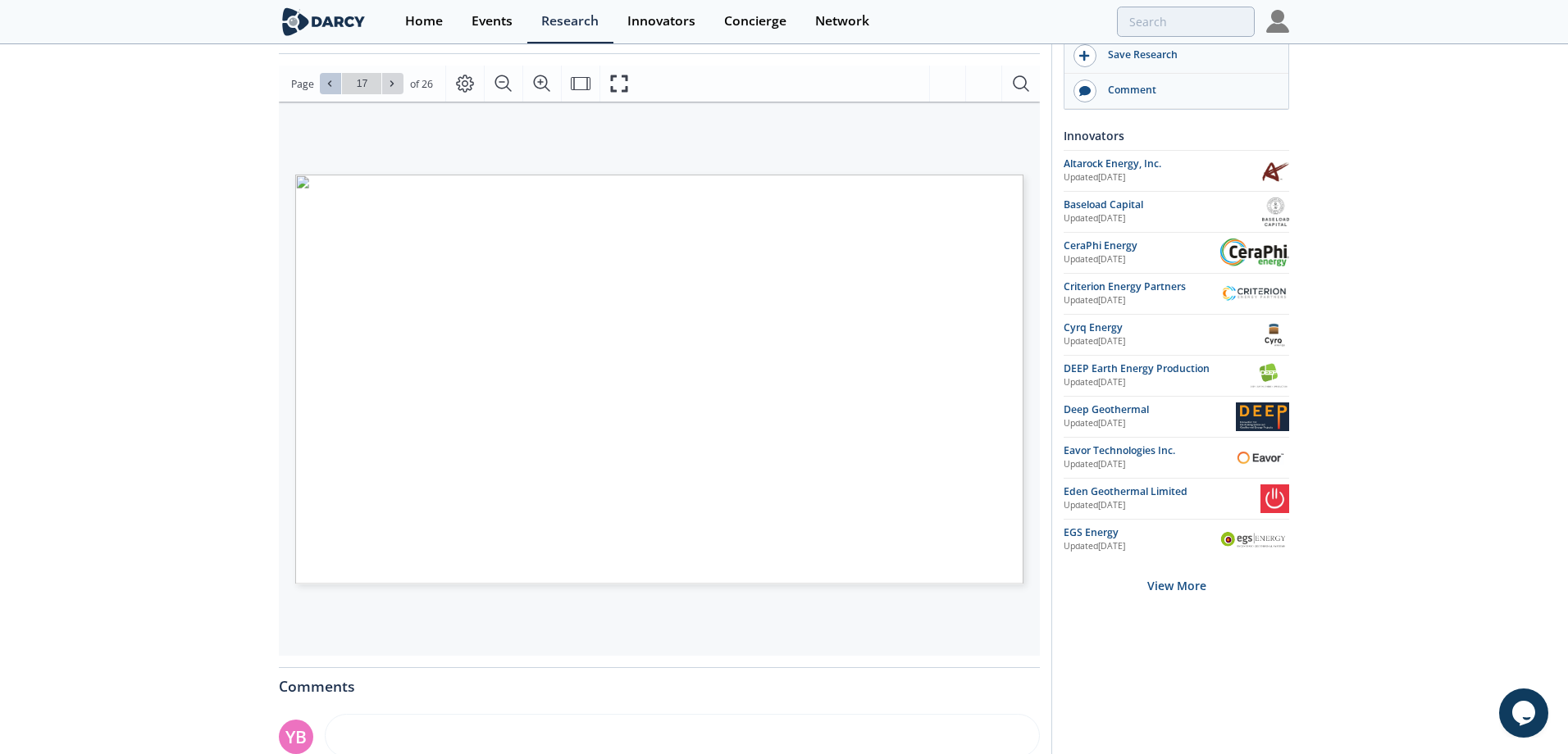 click 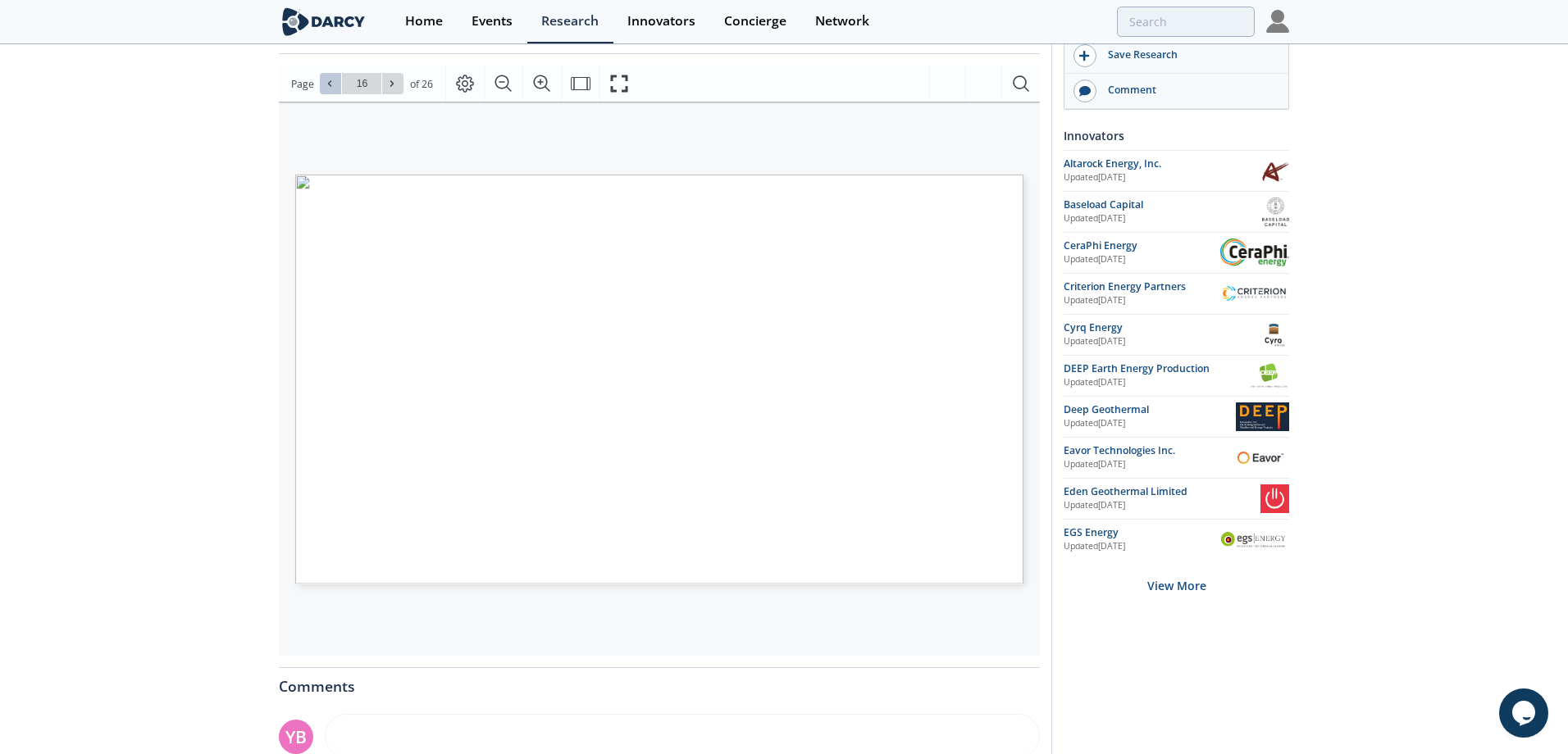 click 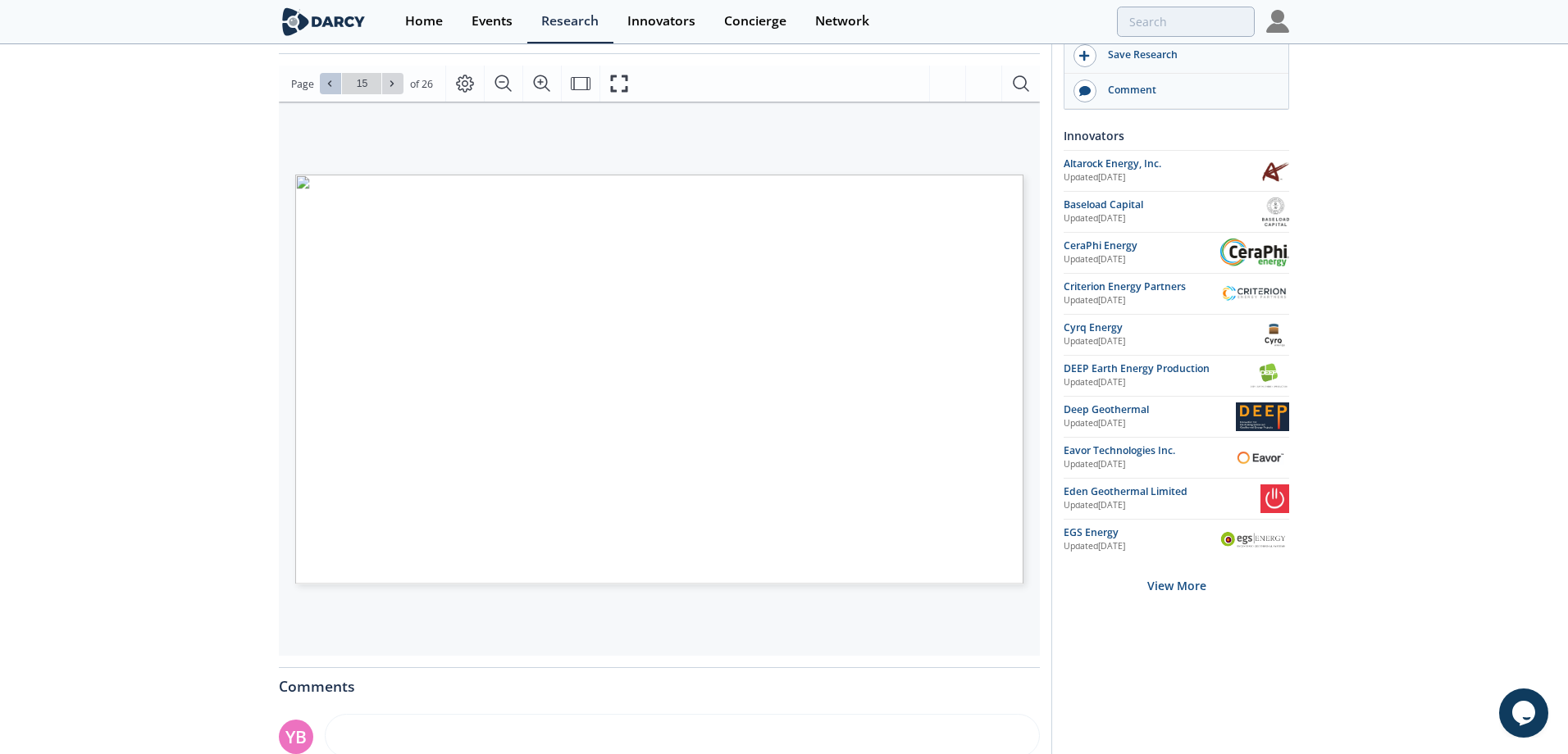 click 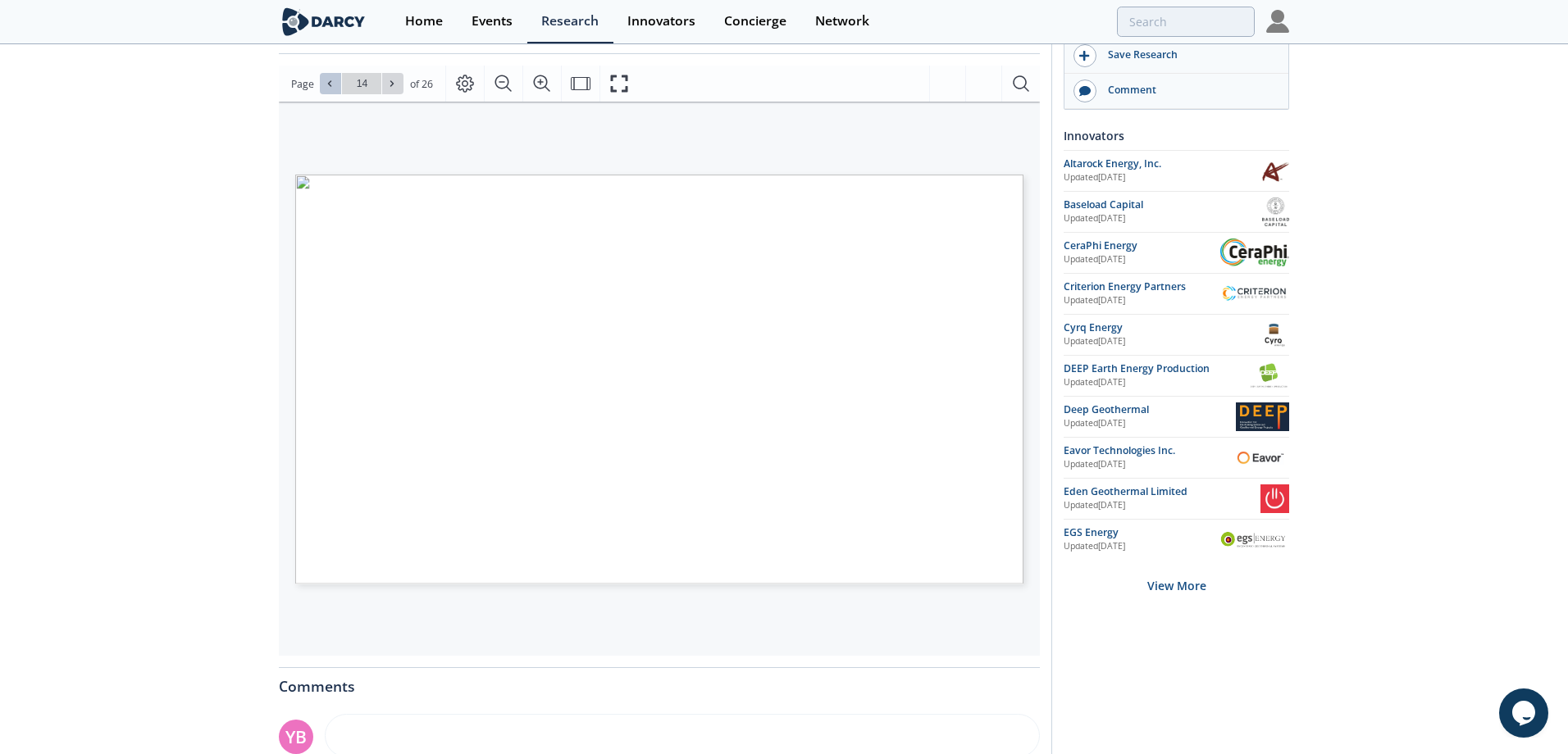 click 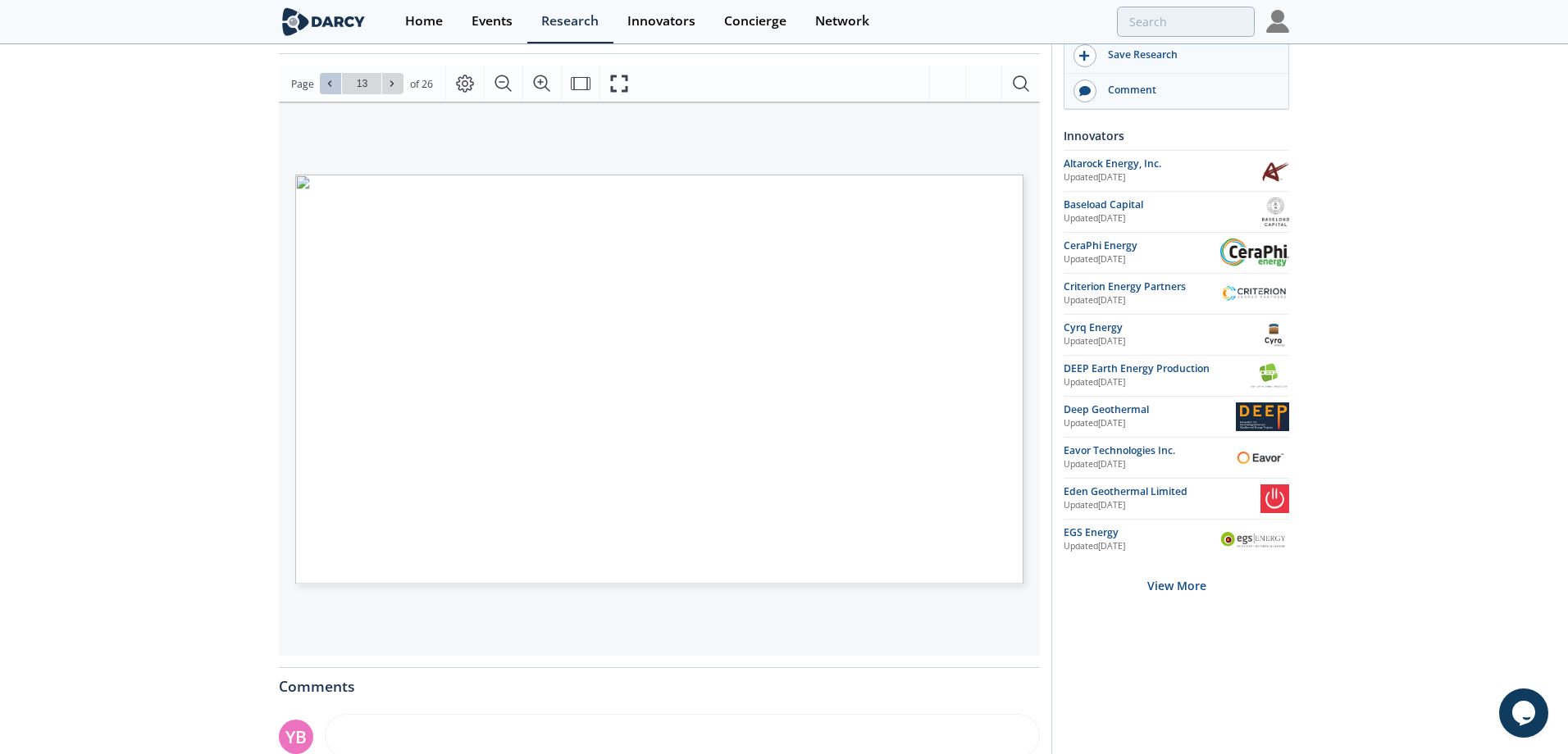 click 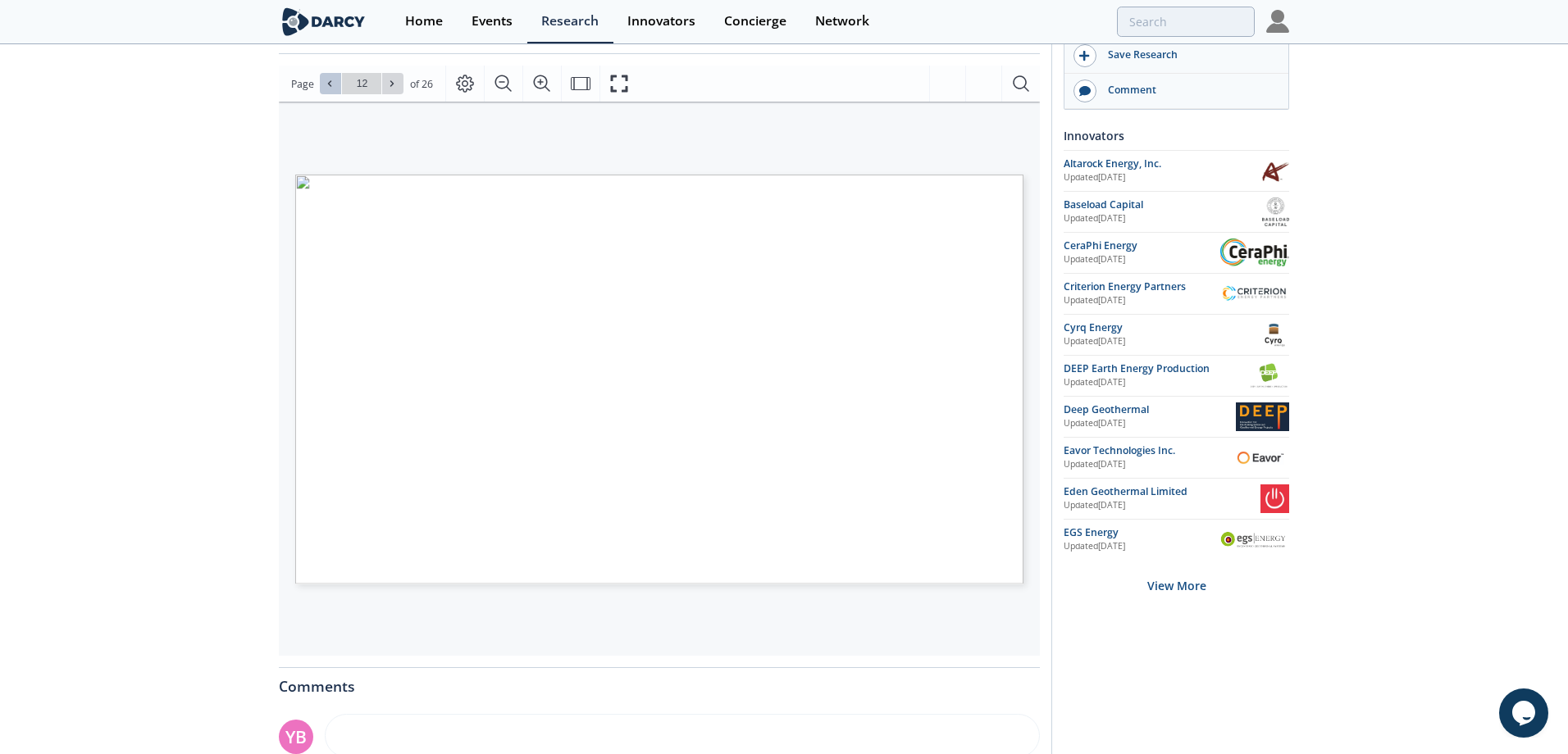 click 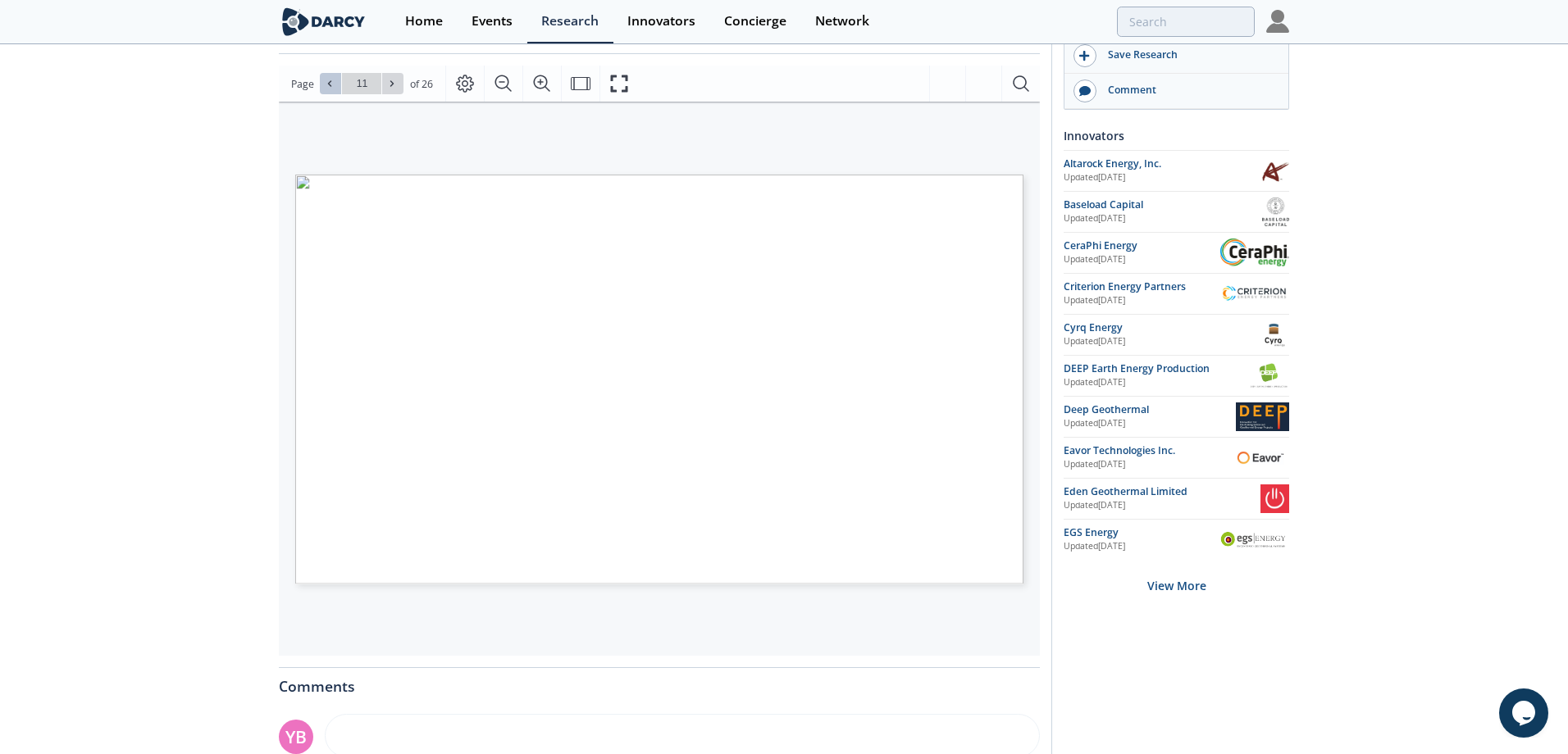 click 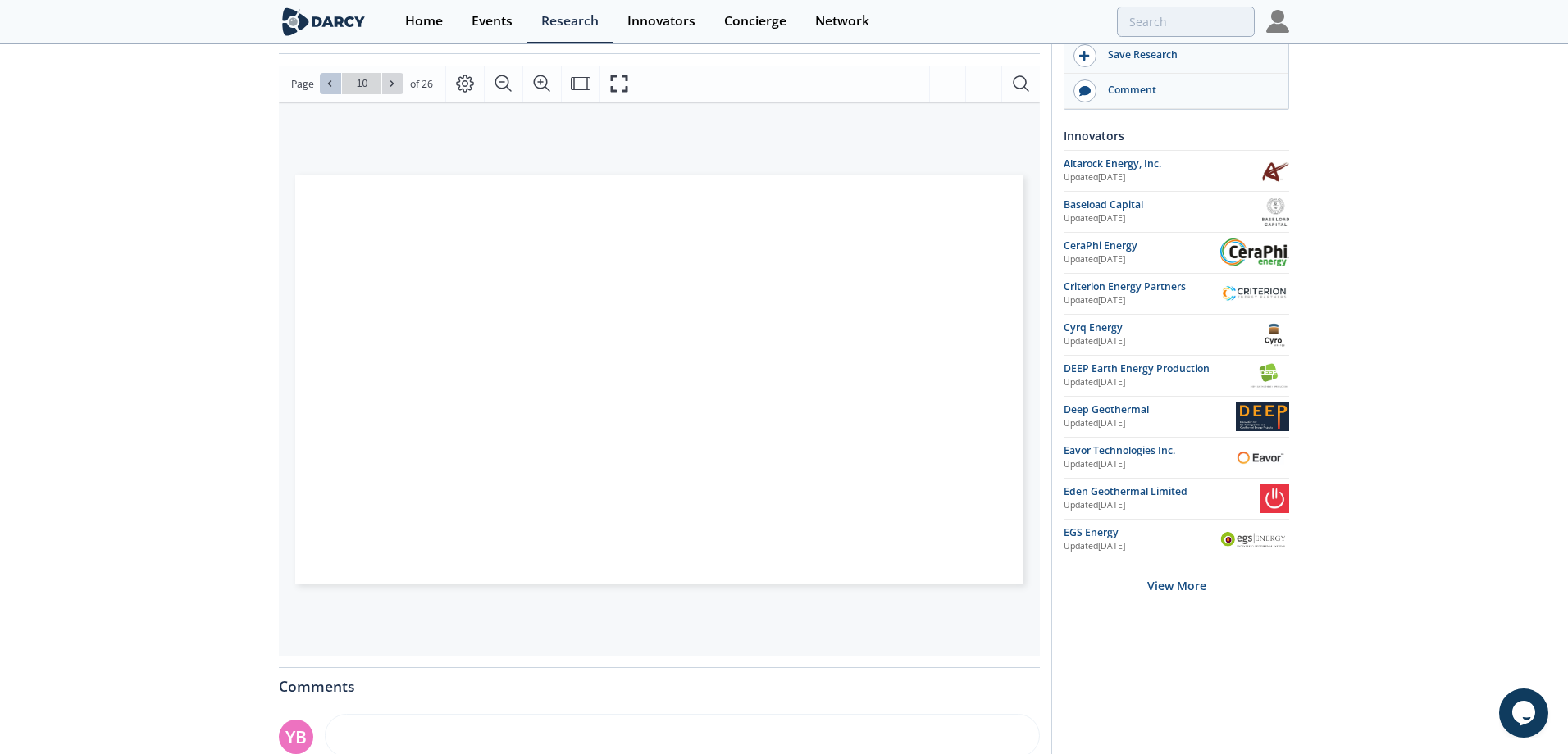 click 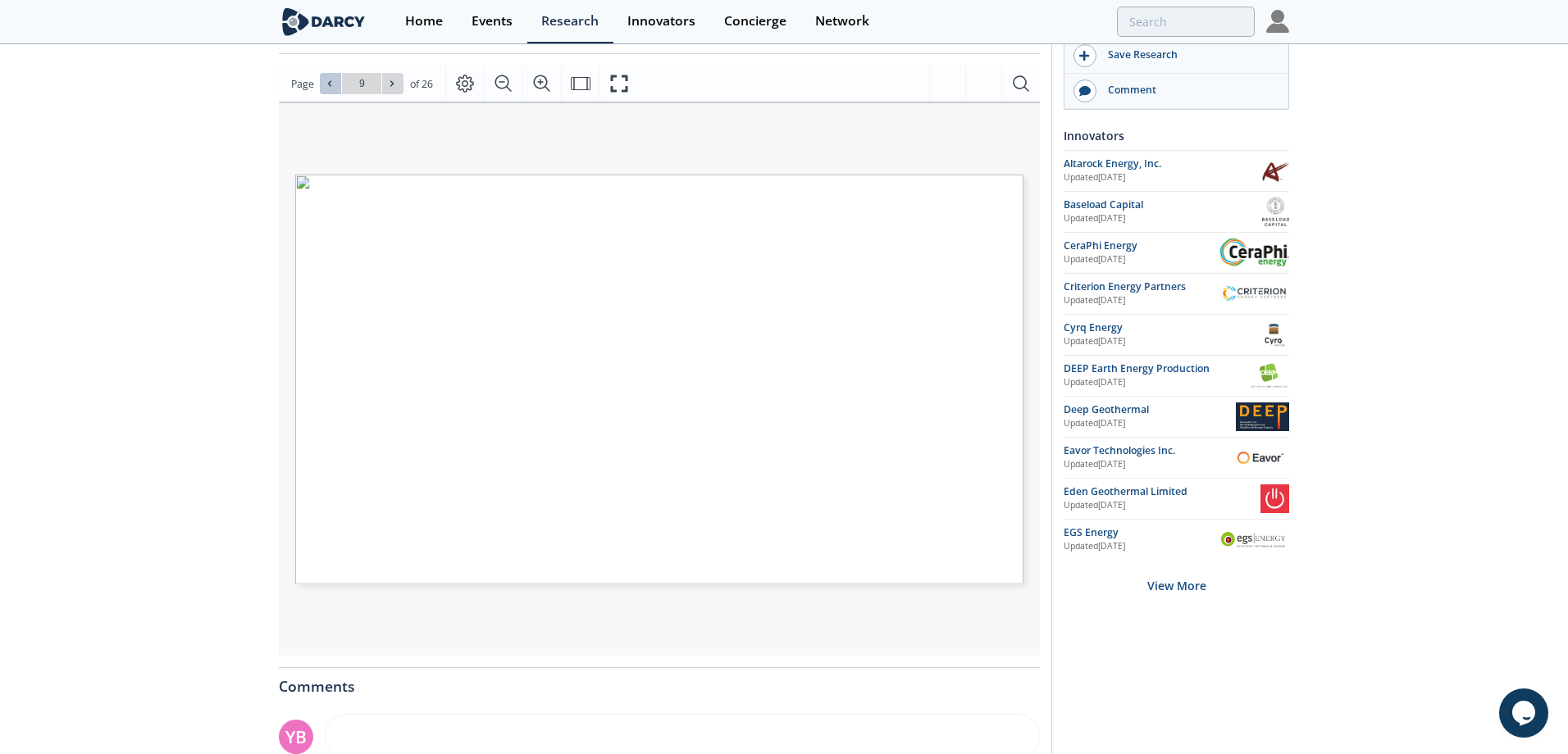 click 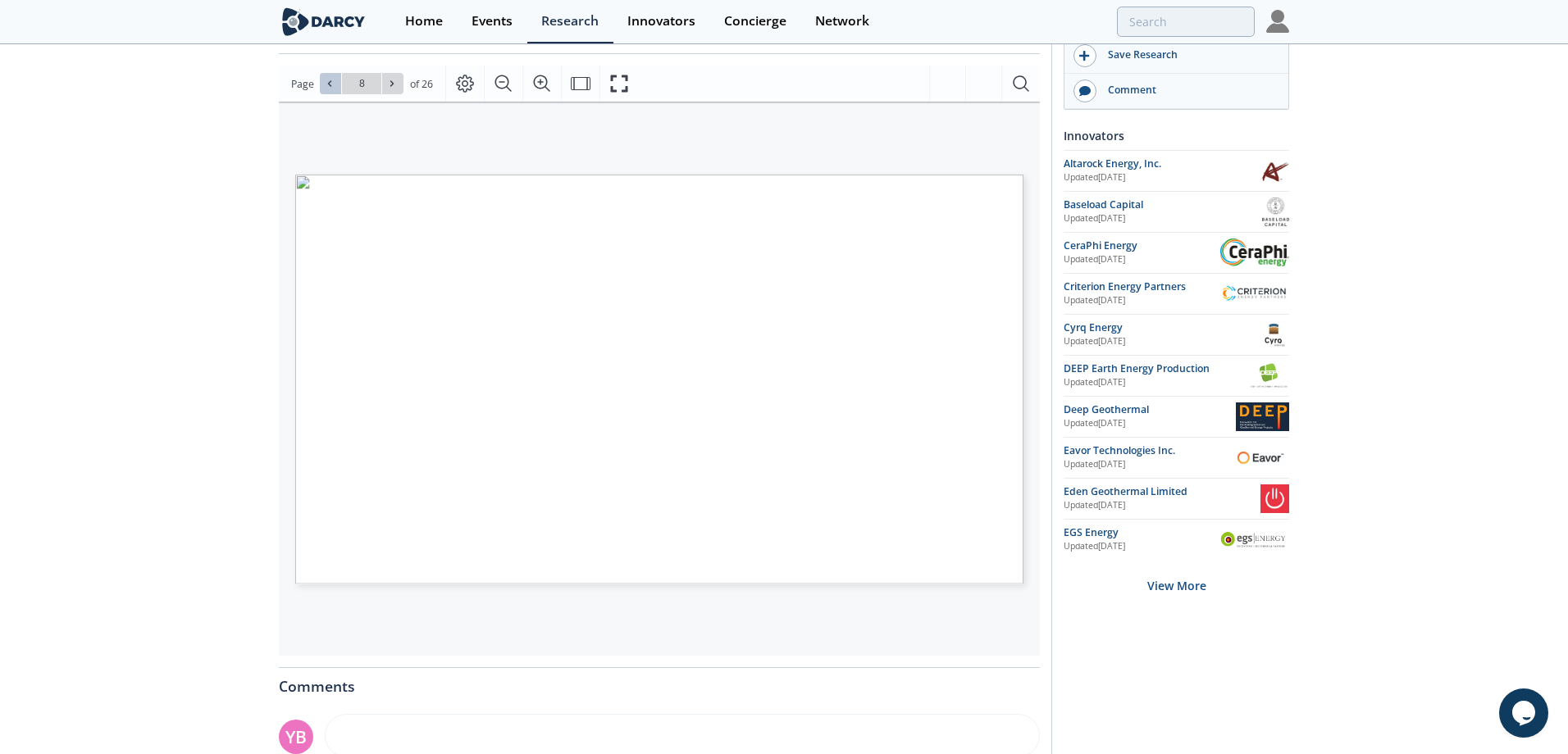 click 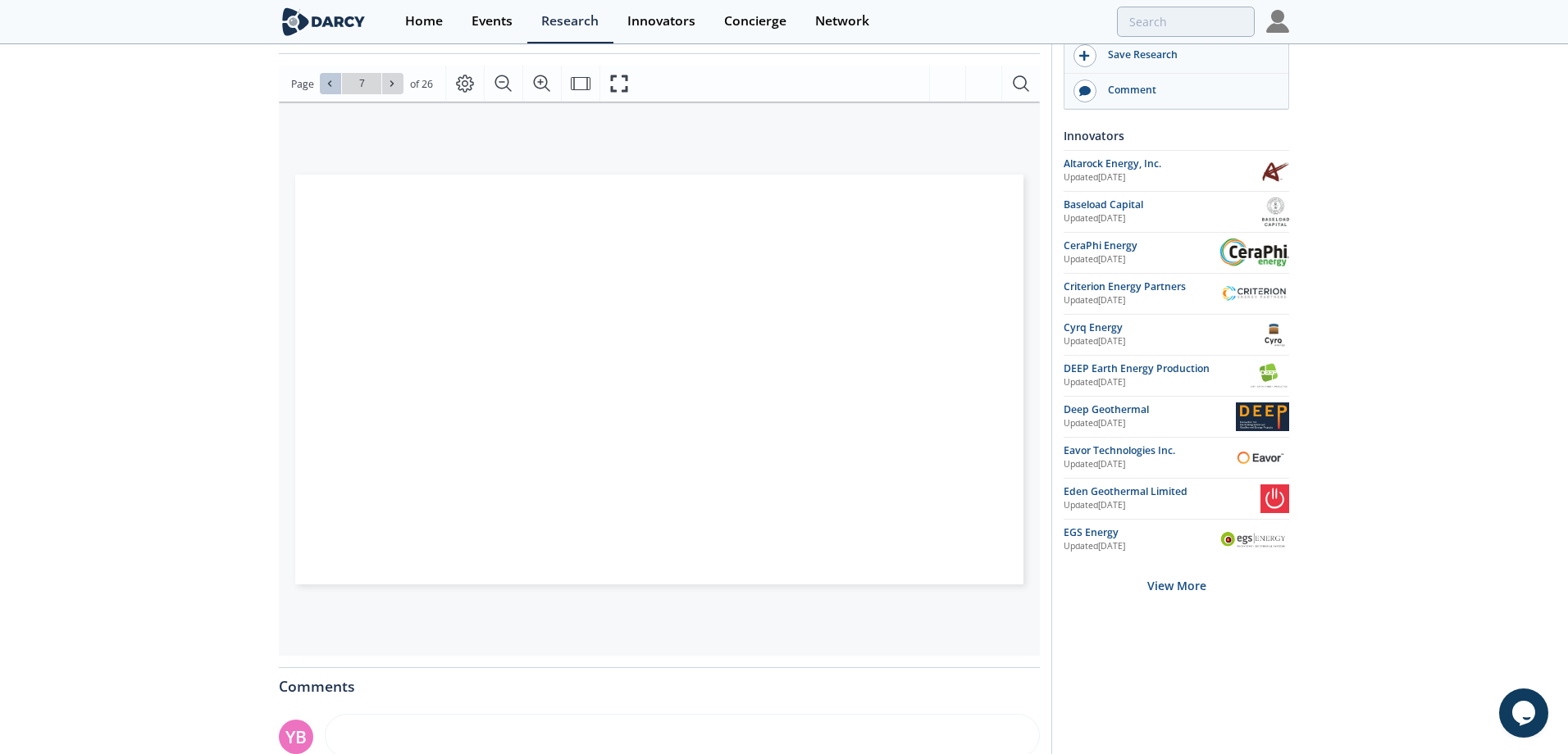 click 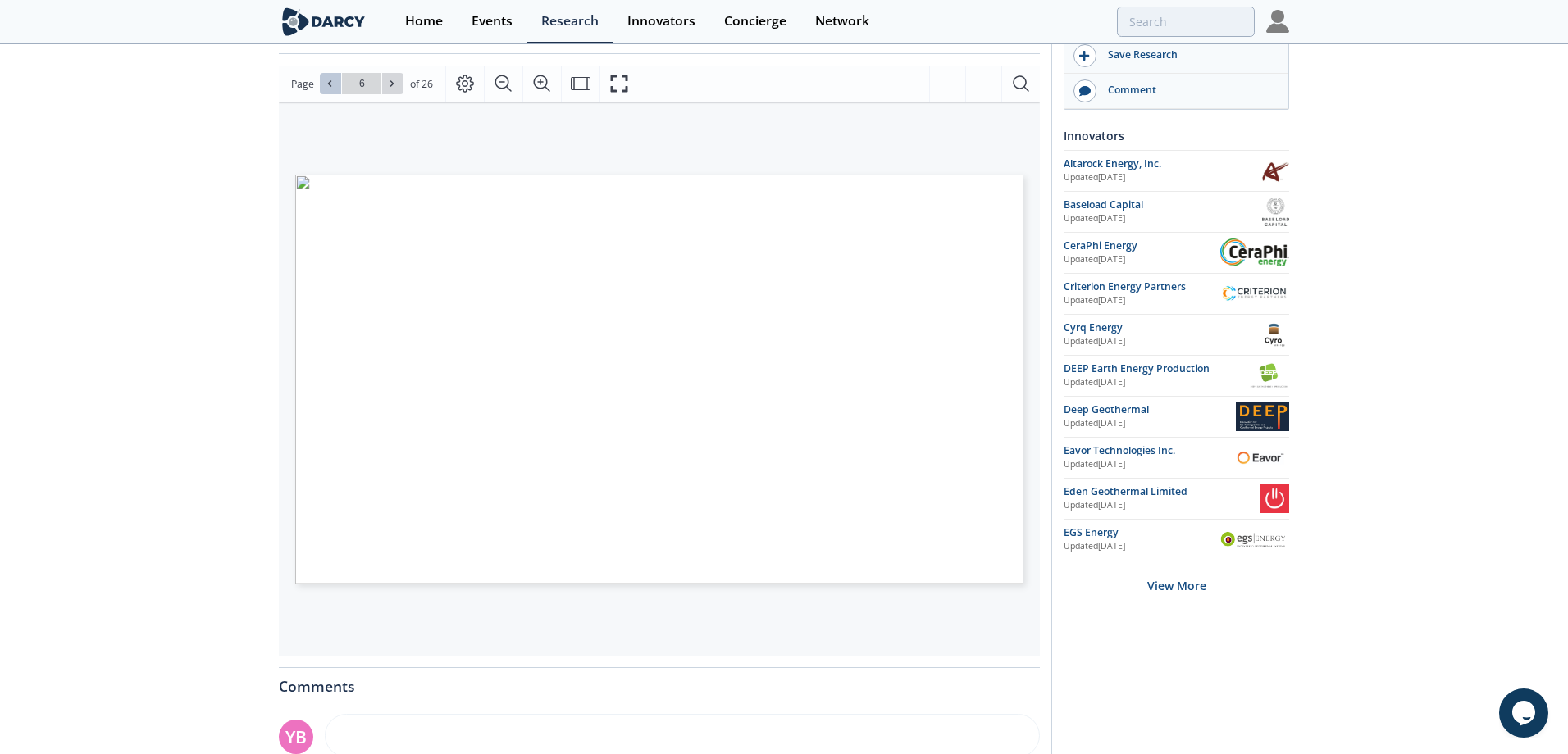 click 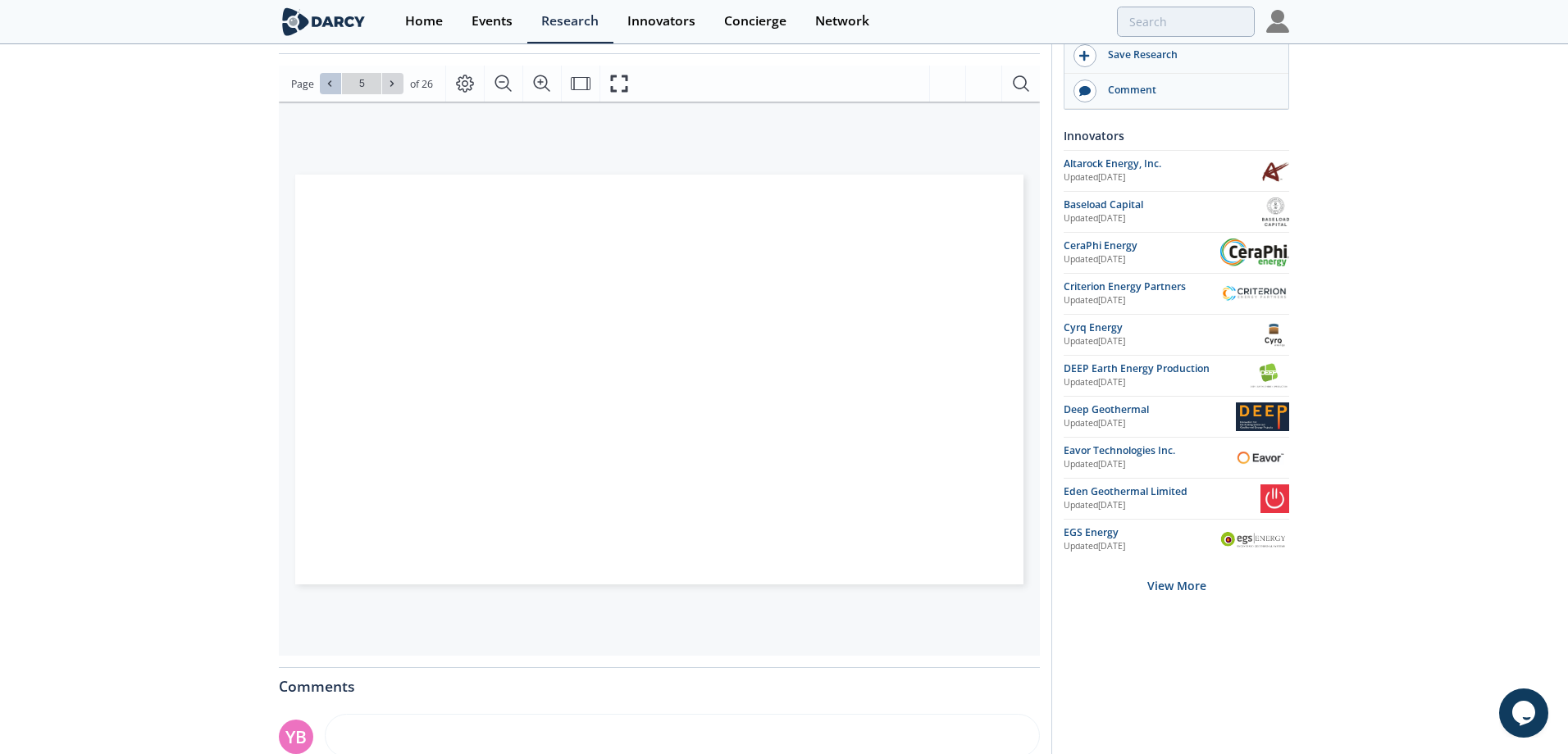 click 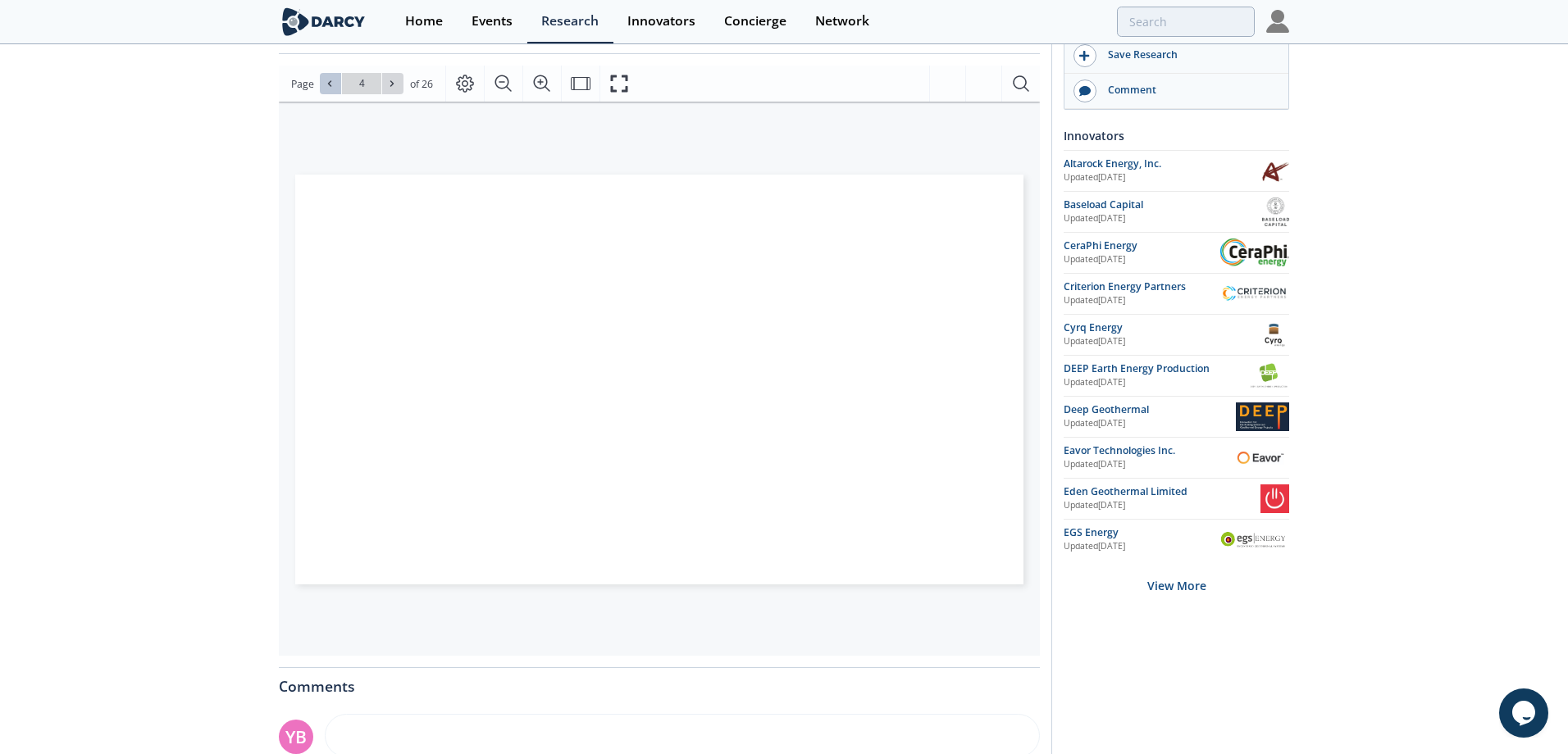 click 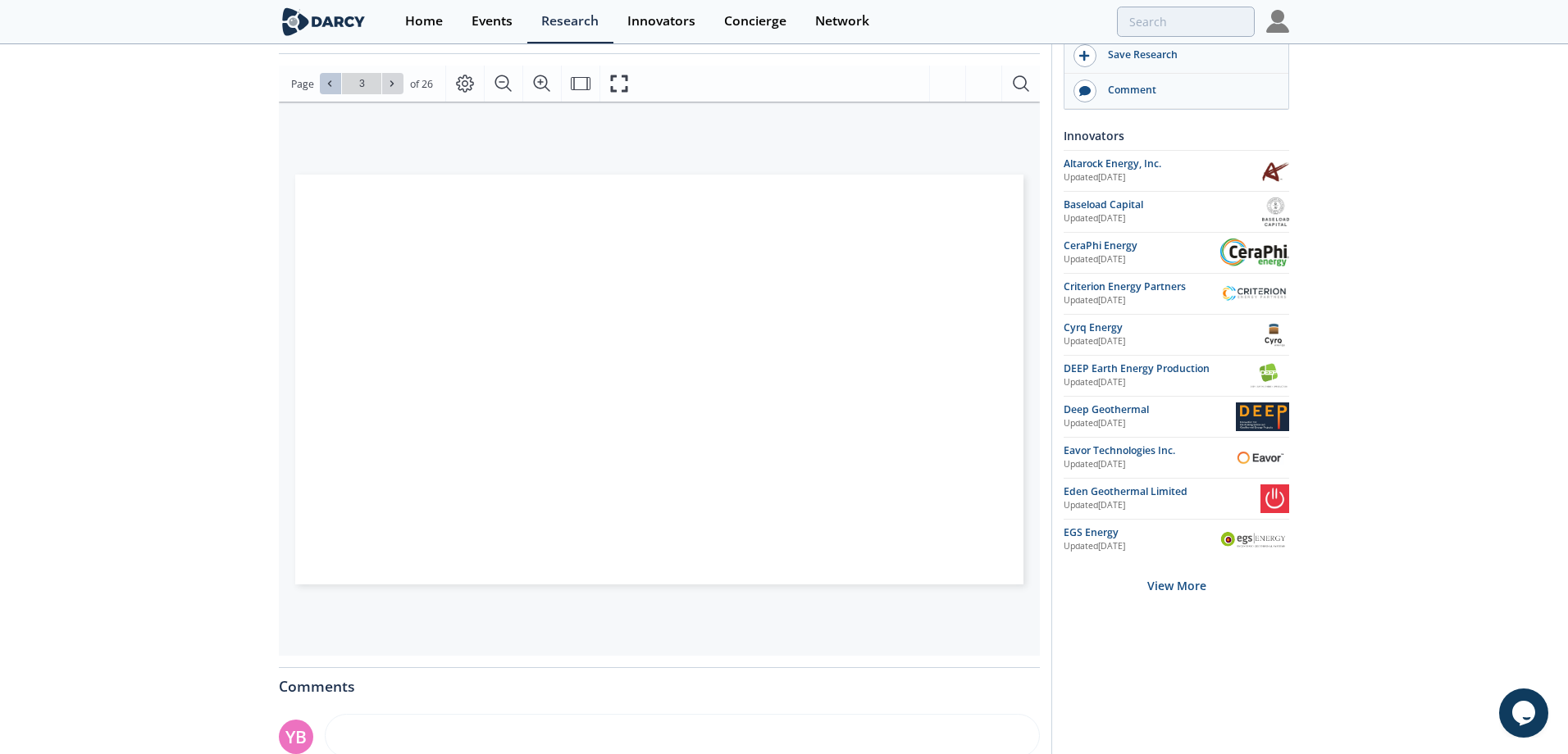 click 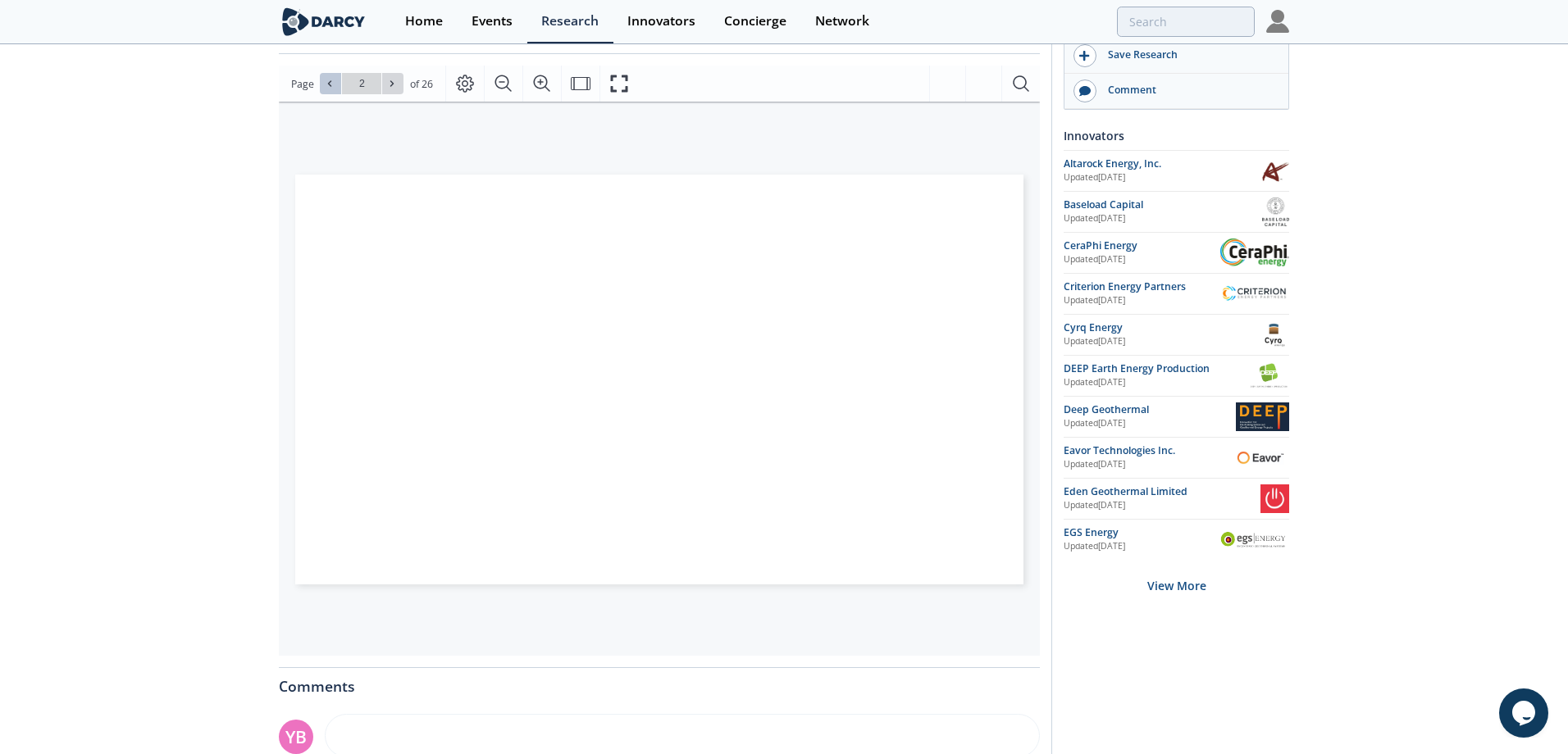 click 